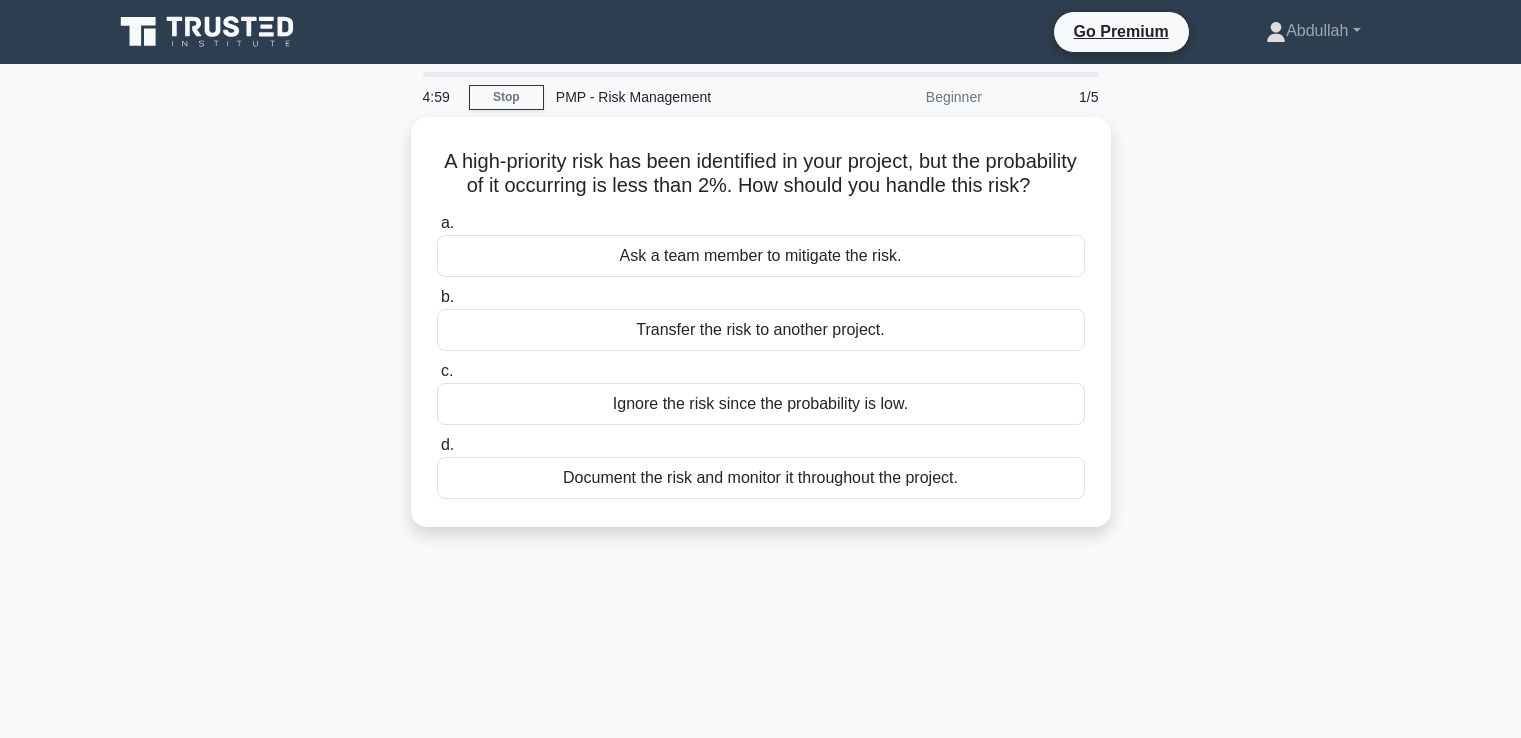 scroll, scrollTop: 0, scrollLeft: 0, axis: both 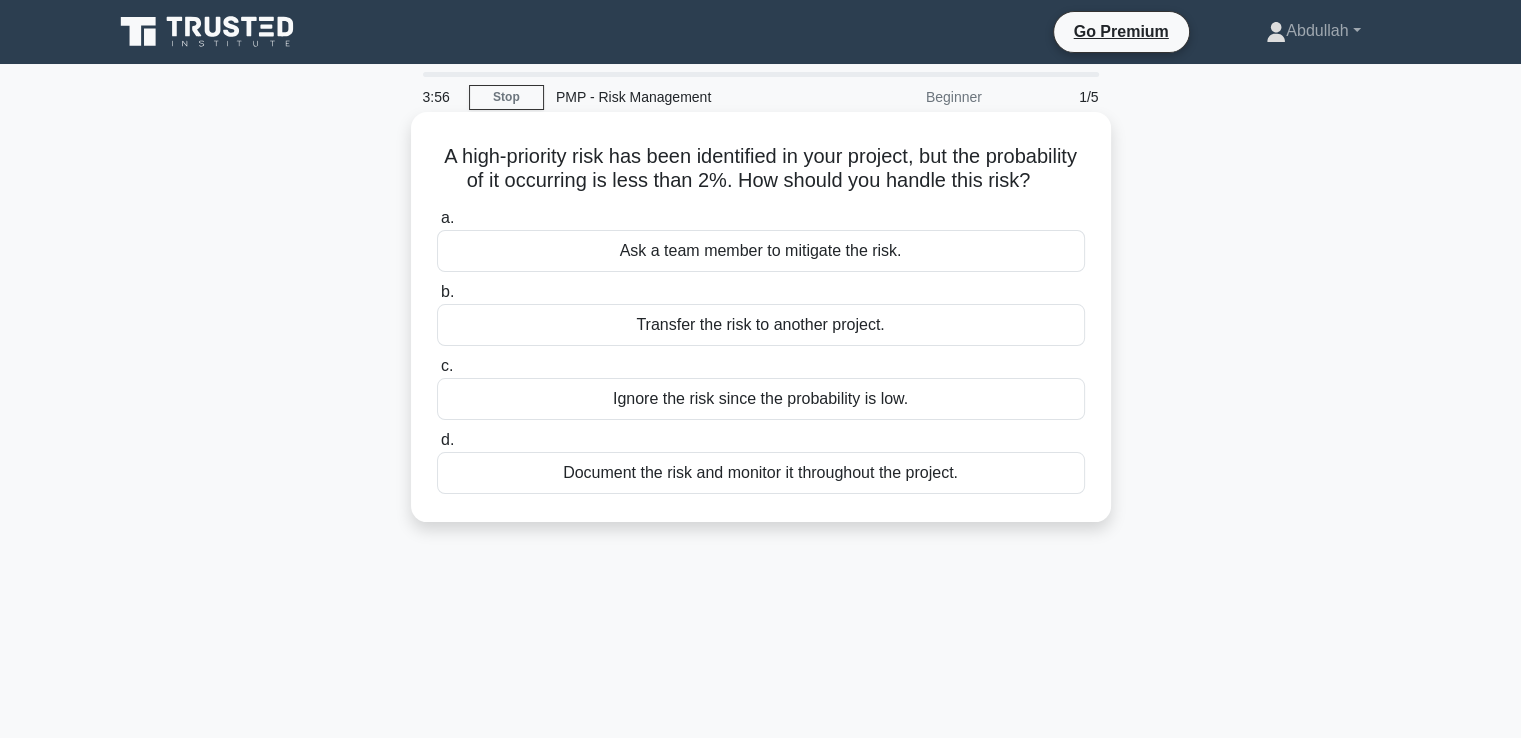 click on "Document the risk and monitor it throughout the project." at bounding box center (761, 473) 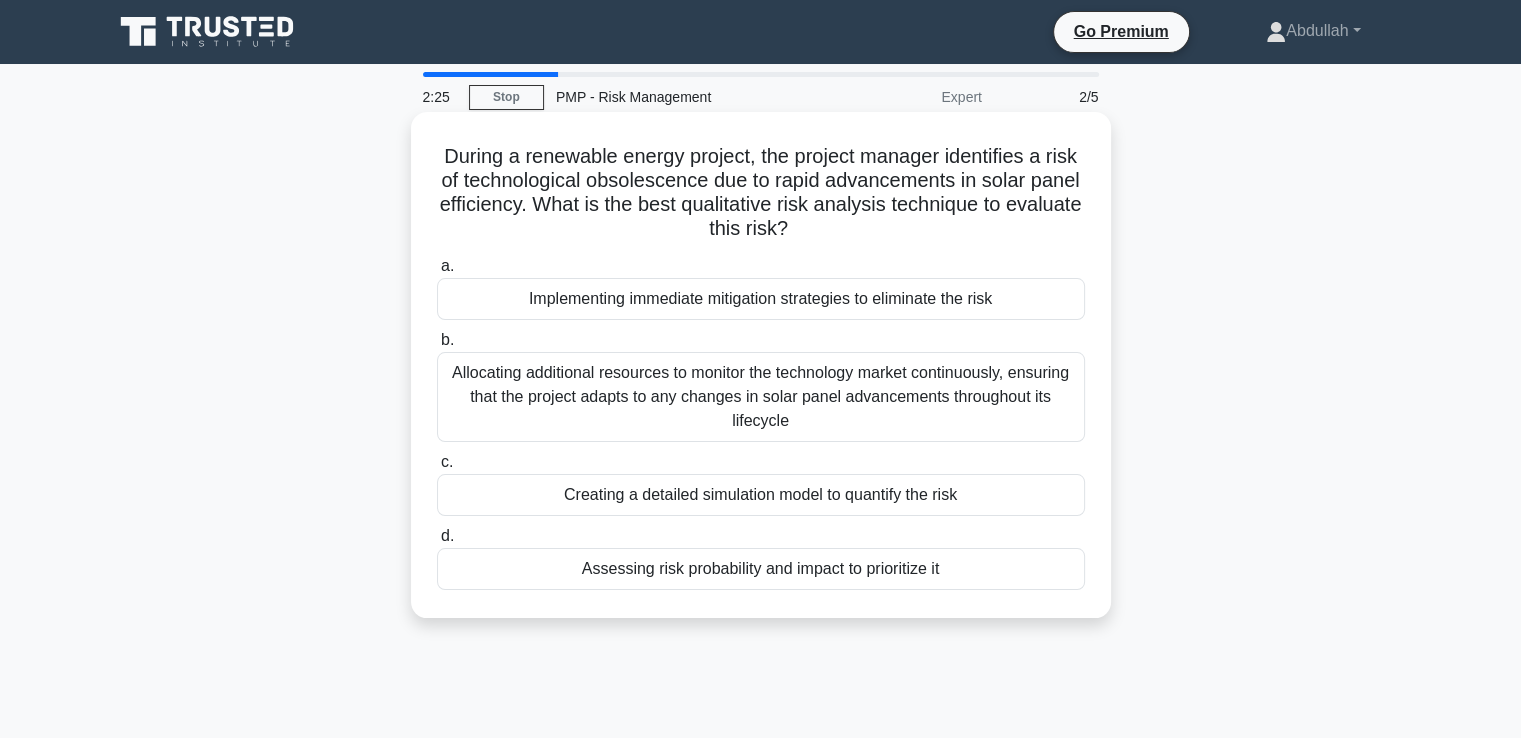 click on "Assessing risk probability and impact to prioritize it" at bounding box center (761, 569) 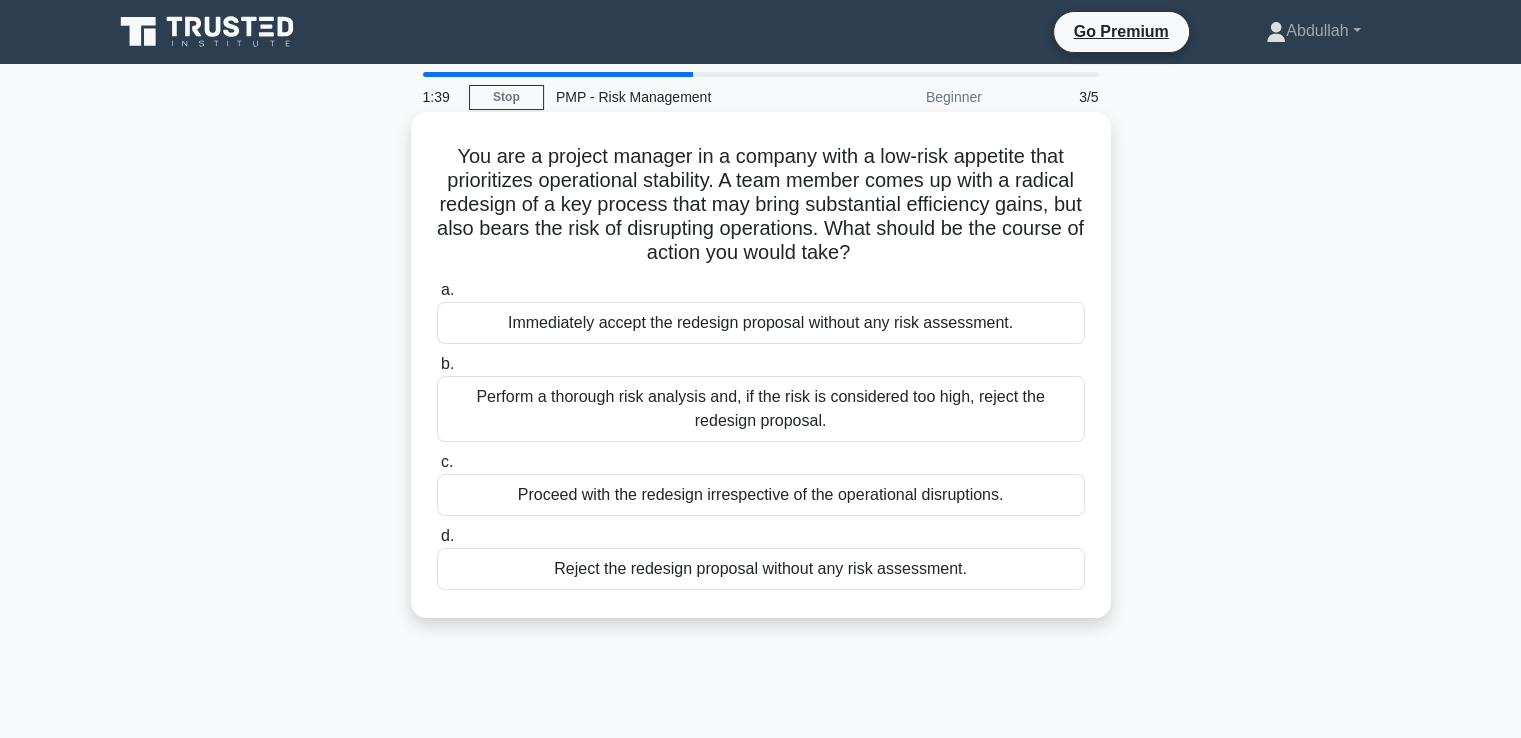 click on "Perform a thorough risk analysis and, if the risk is considered too high, reject the redesign proposal." at bounding box center (761, 409) 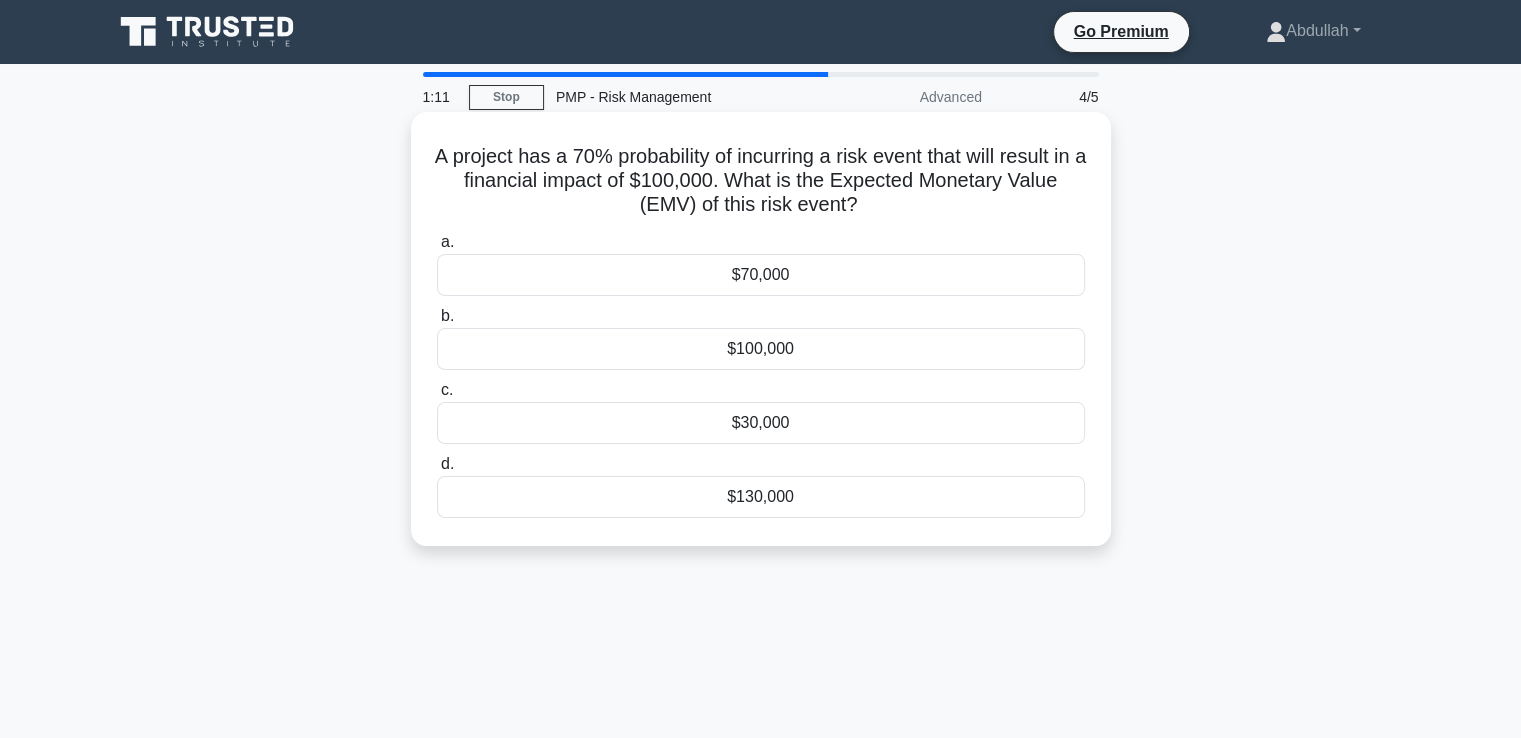 click on "$70,000" at bounding box center [761, 275] 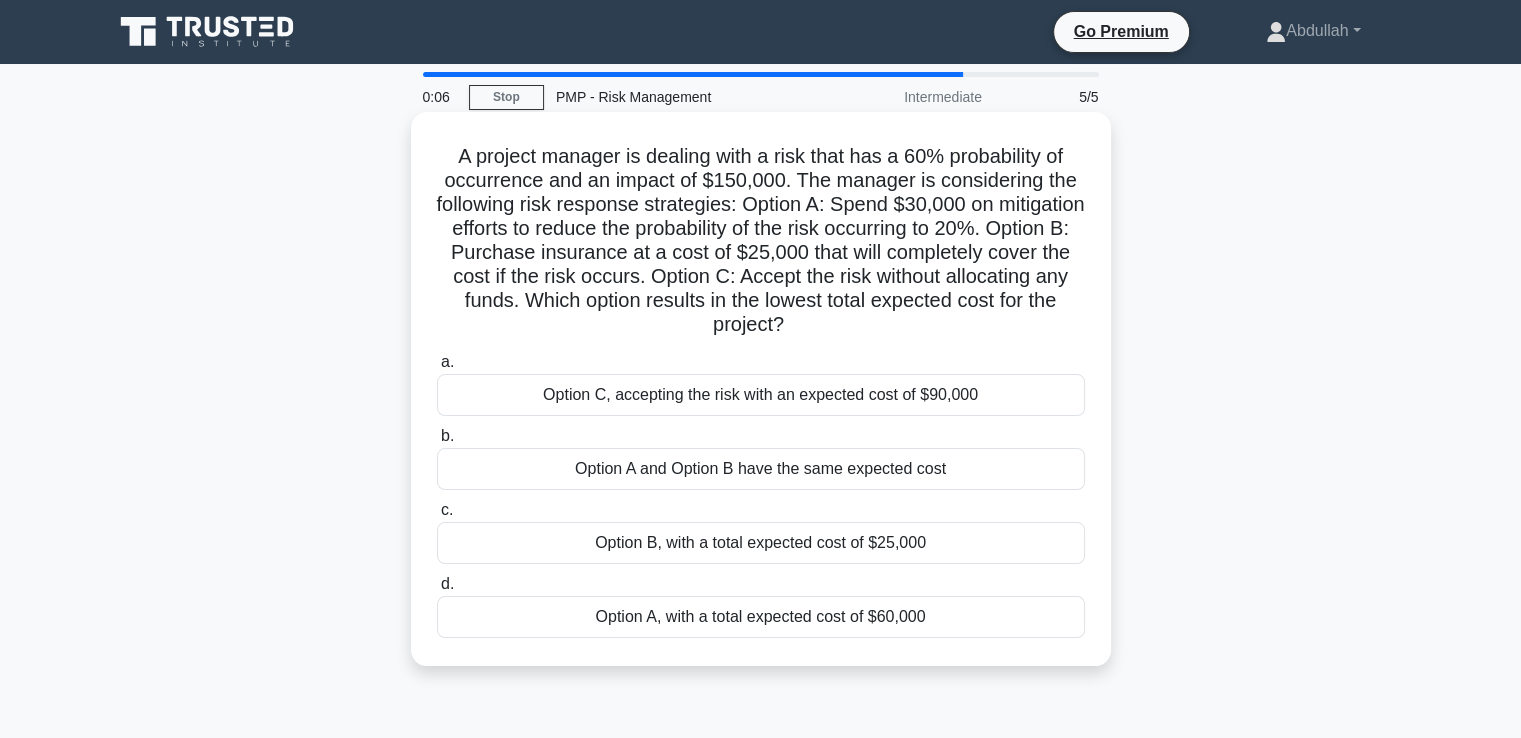 click on "Option B, with a total expected cost of $25,000" at bounding box center (761, 543) 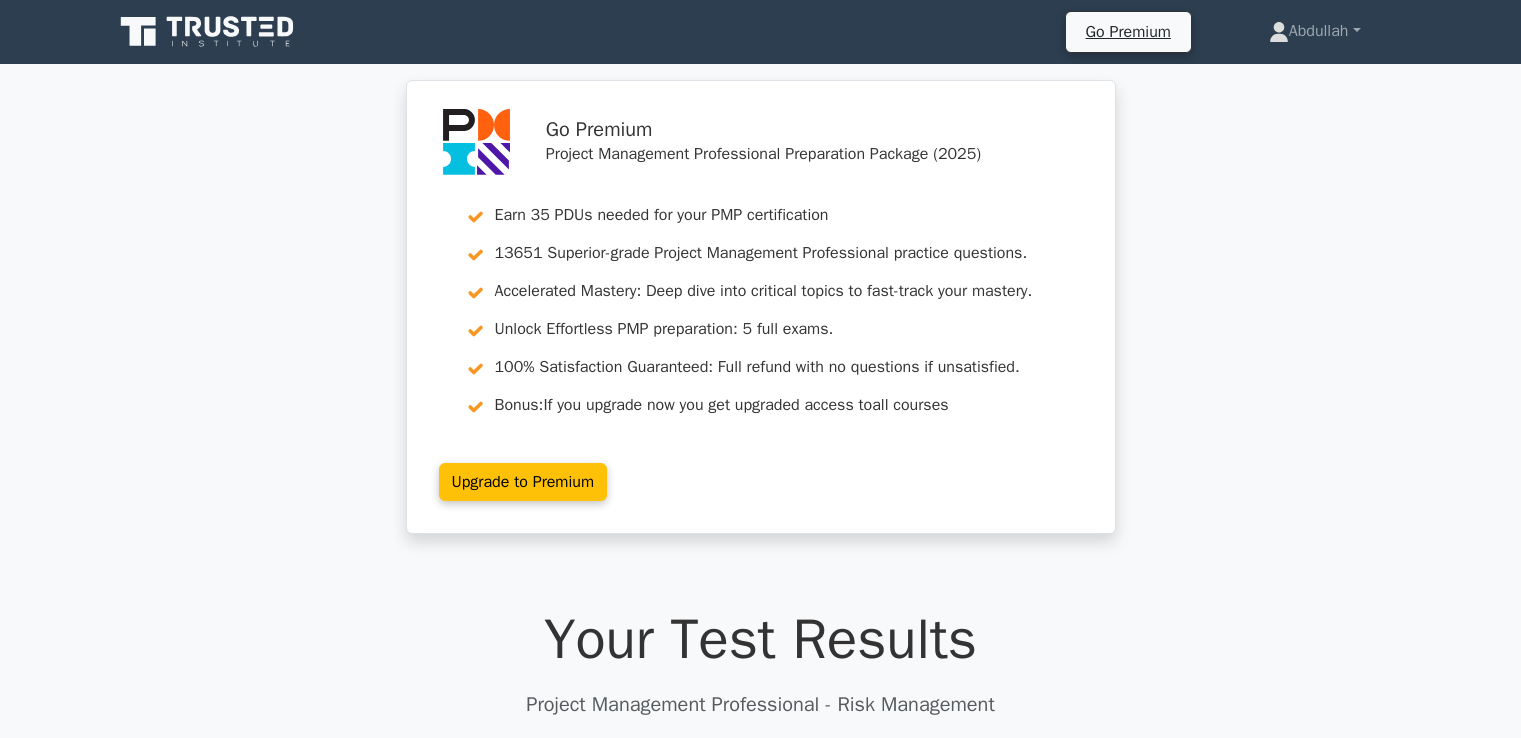 scroll, scrollTop: 0, scrollLeft: 0, axis: both 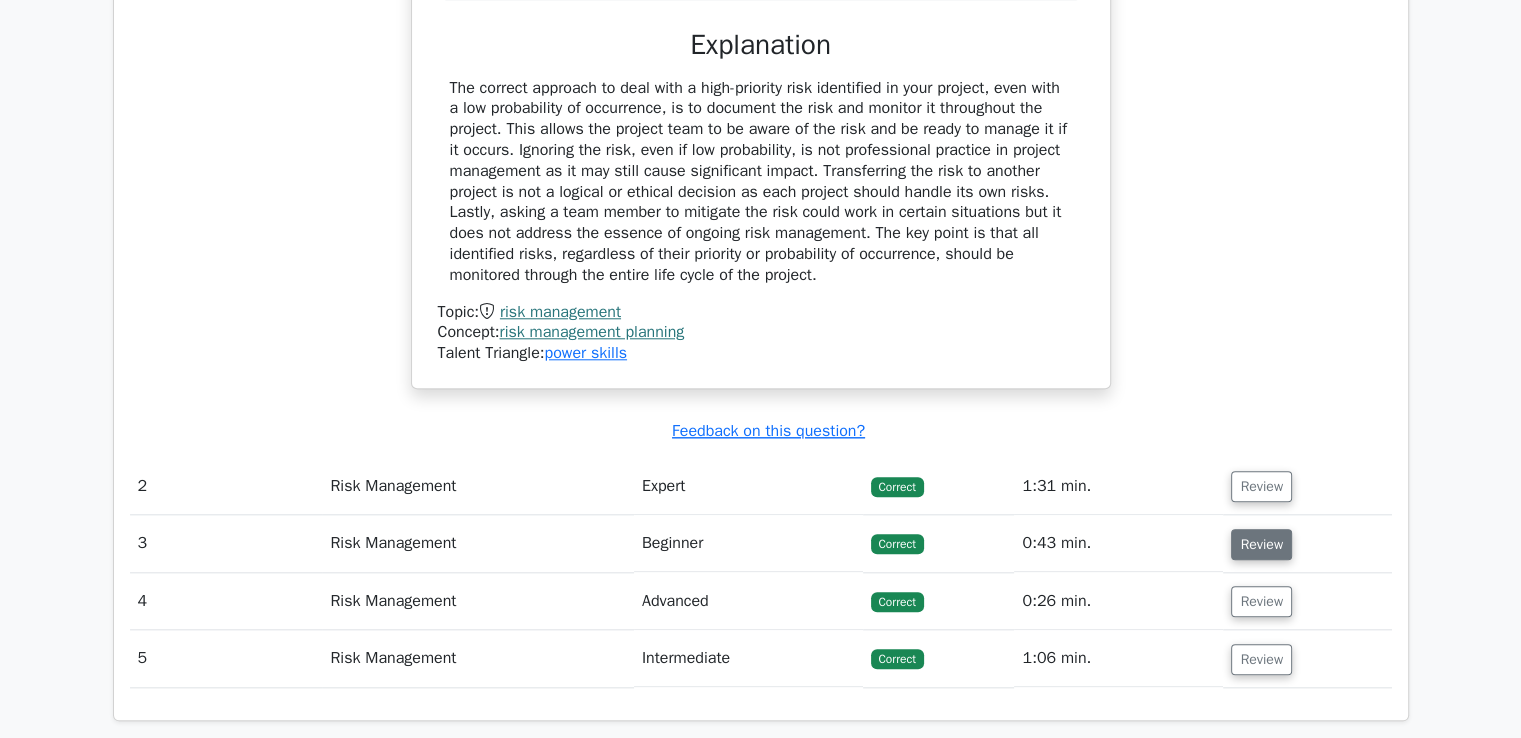 click on "Review" at bounding box center [1261, 544] 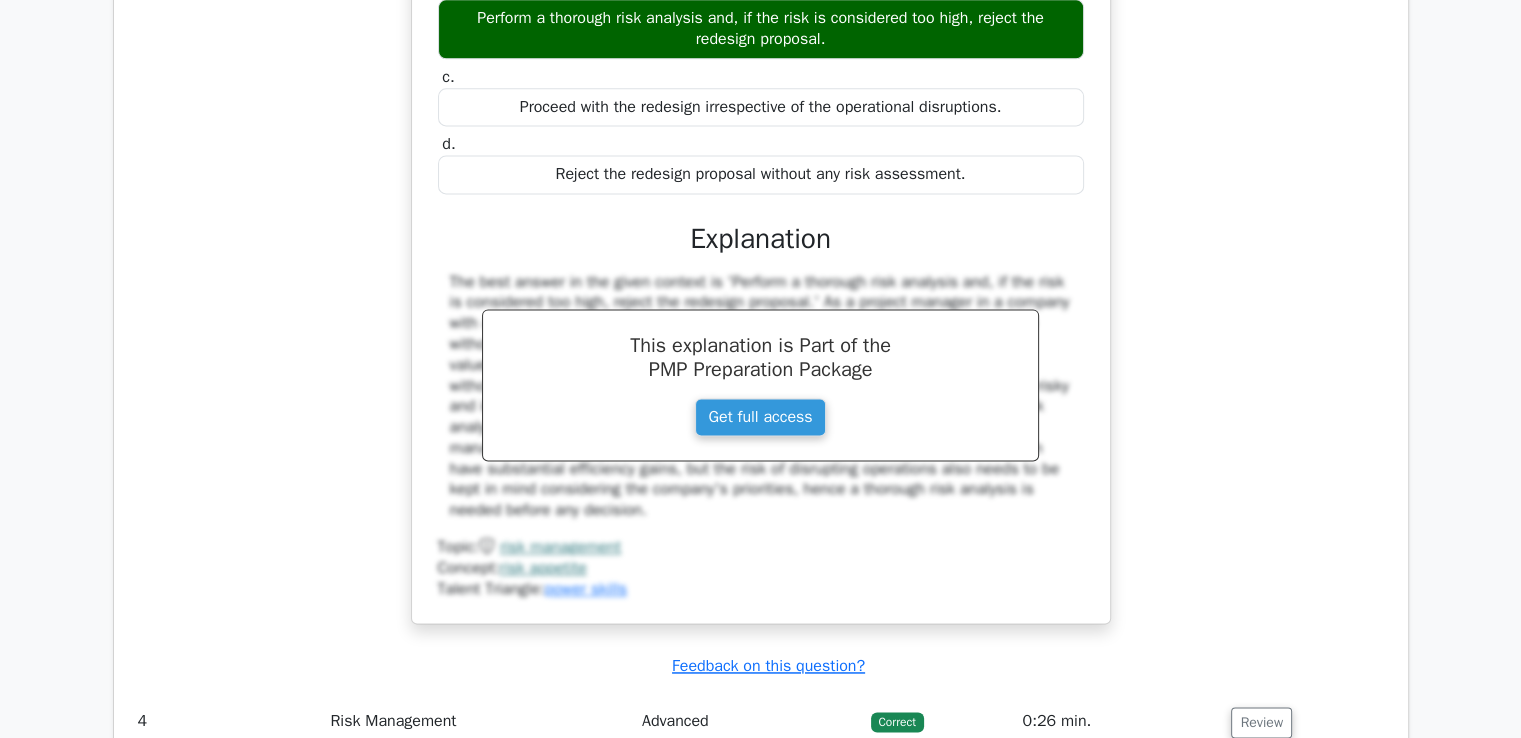 scroll, scrollTop: 2802, scrollLeft: 0, axis: vertical 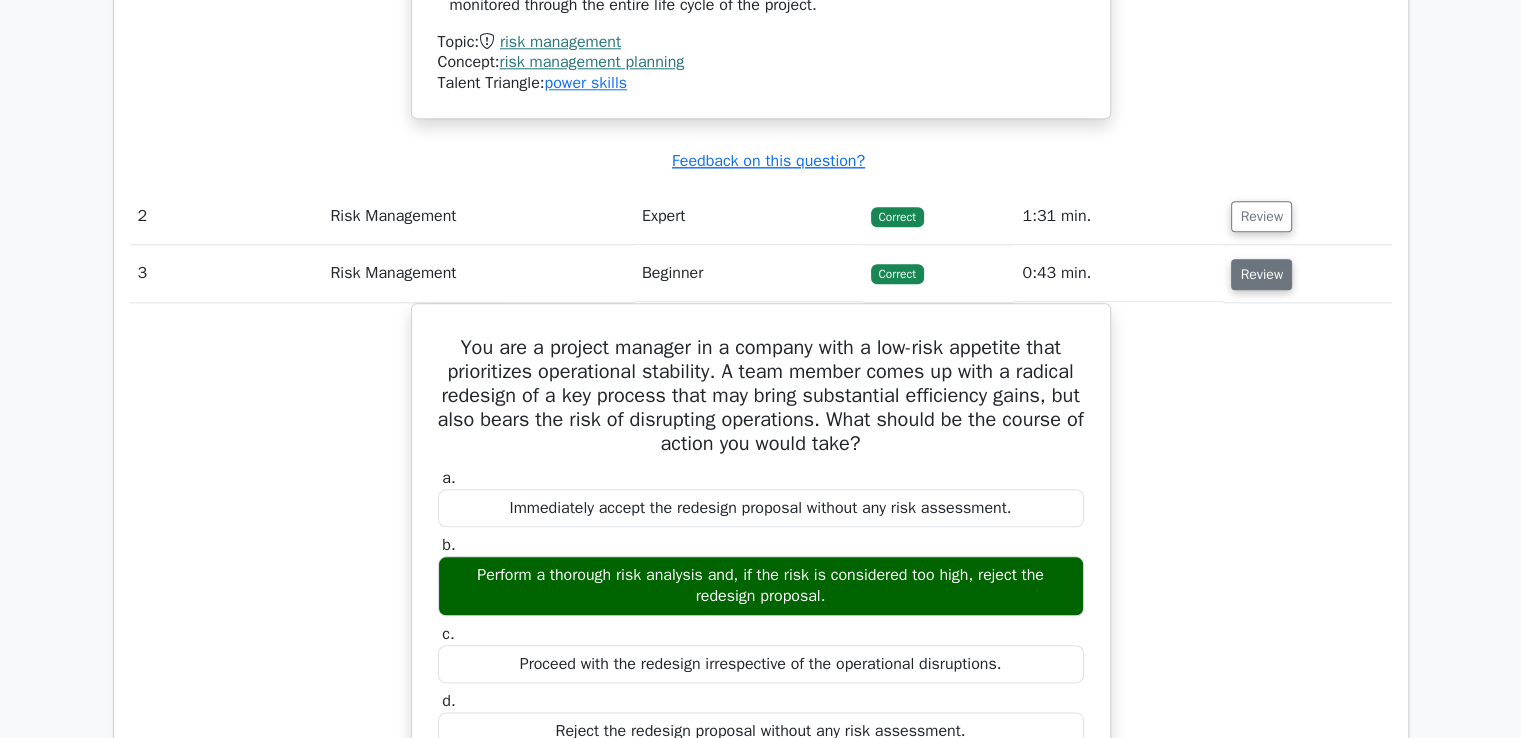 click on "Review" at bounding box center [1261, 274] 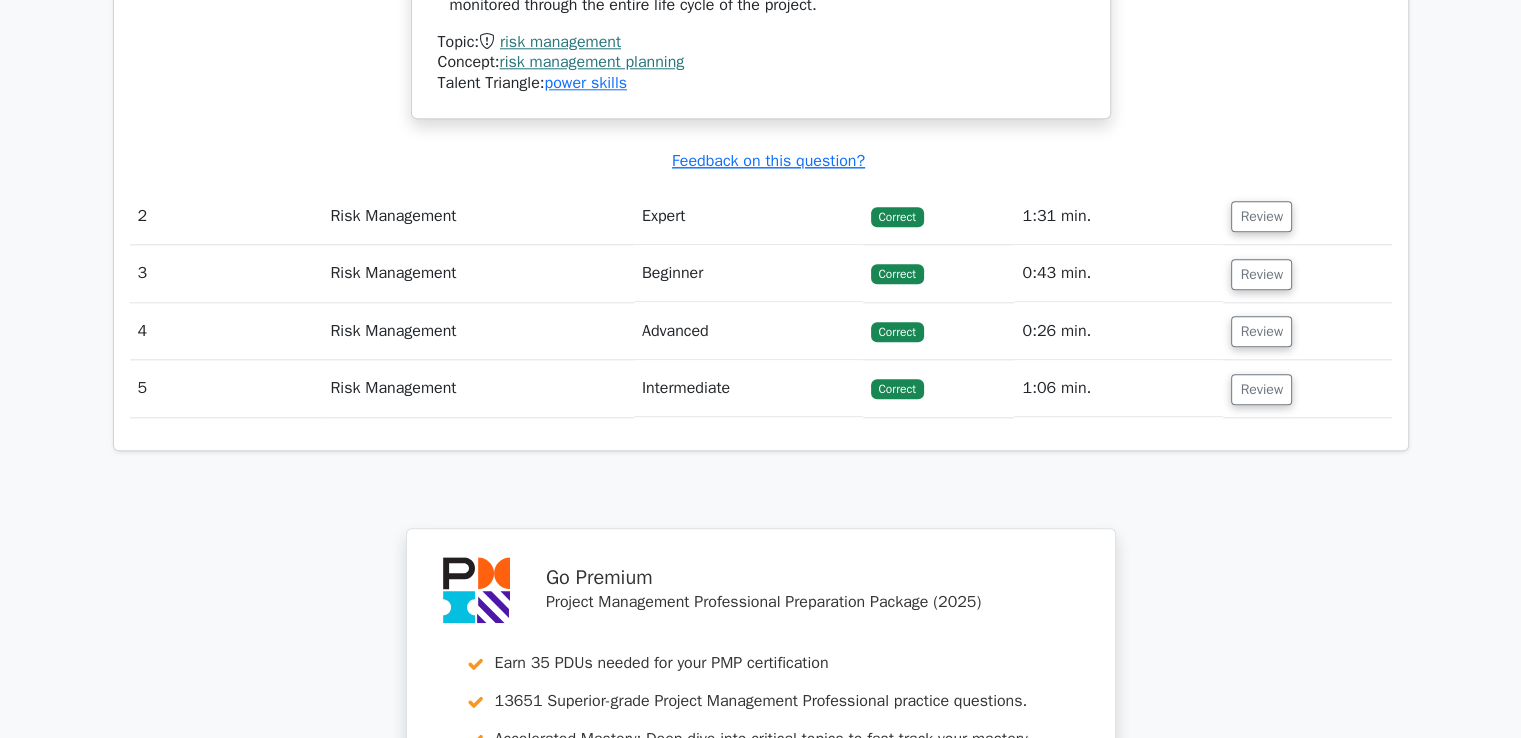 click on "0:43 min." at bounding box center (1118, 273) 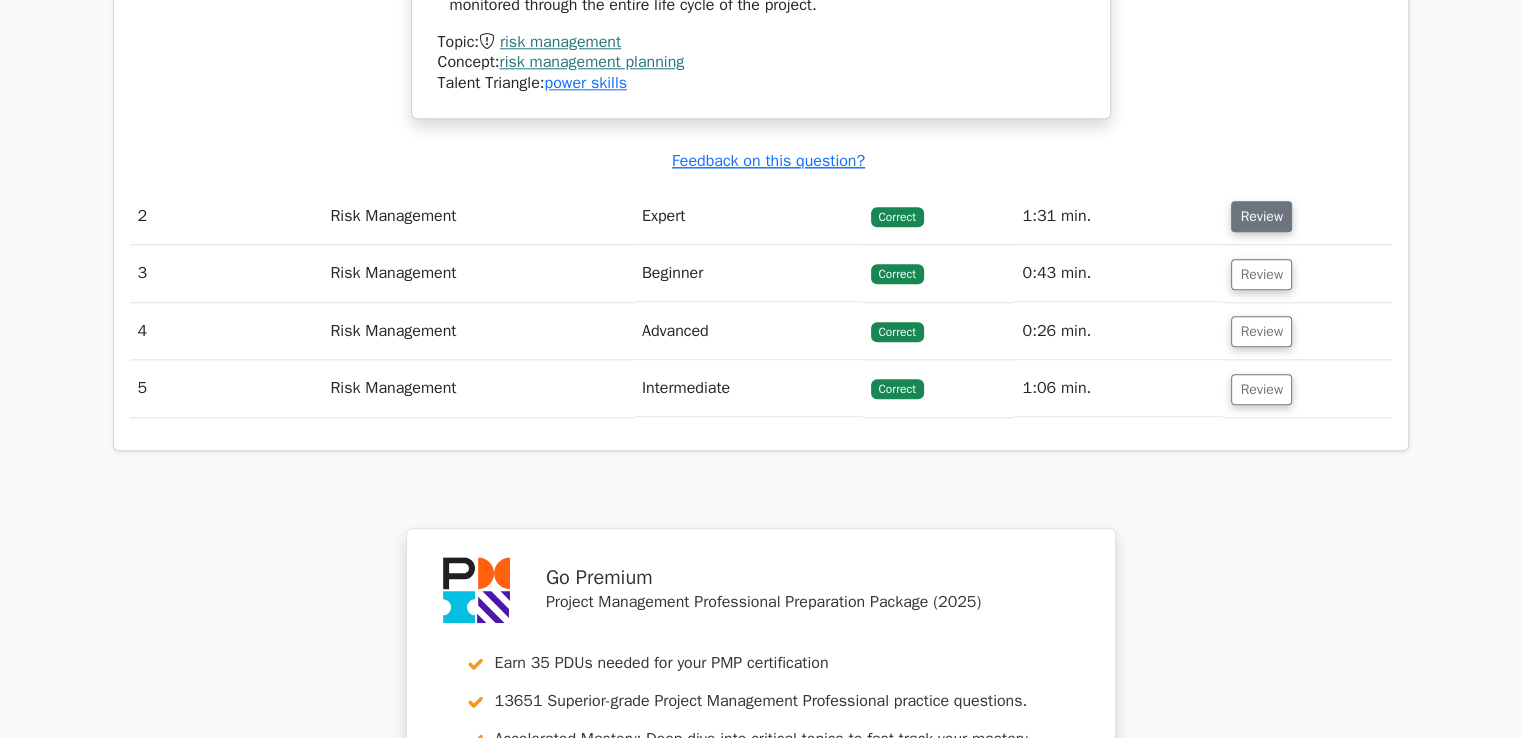 click on "Review" at bounding box center [1261, 216] 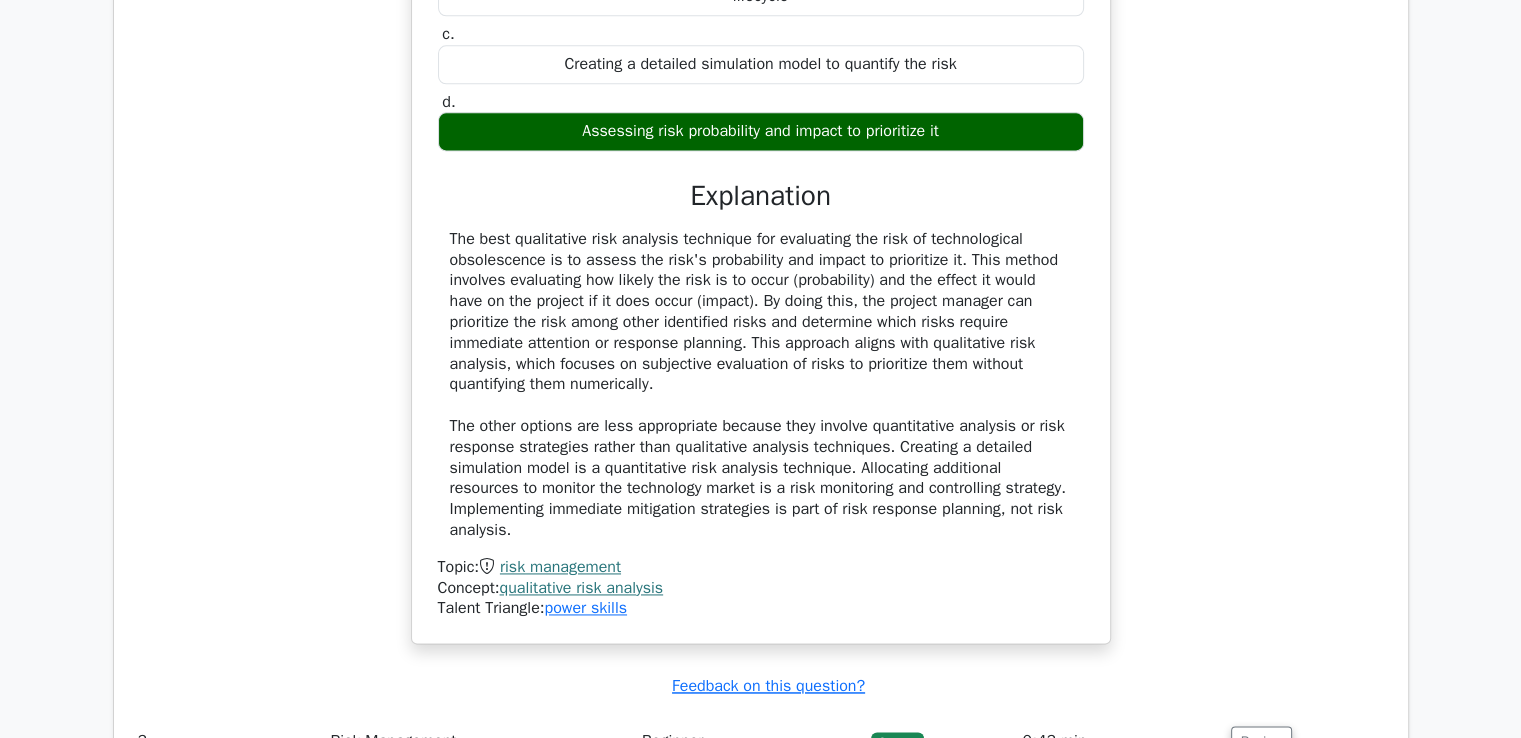 scroll, scrollTop: 2716, scrollLeft: 0, axis: vertical 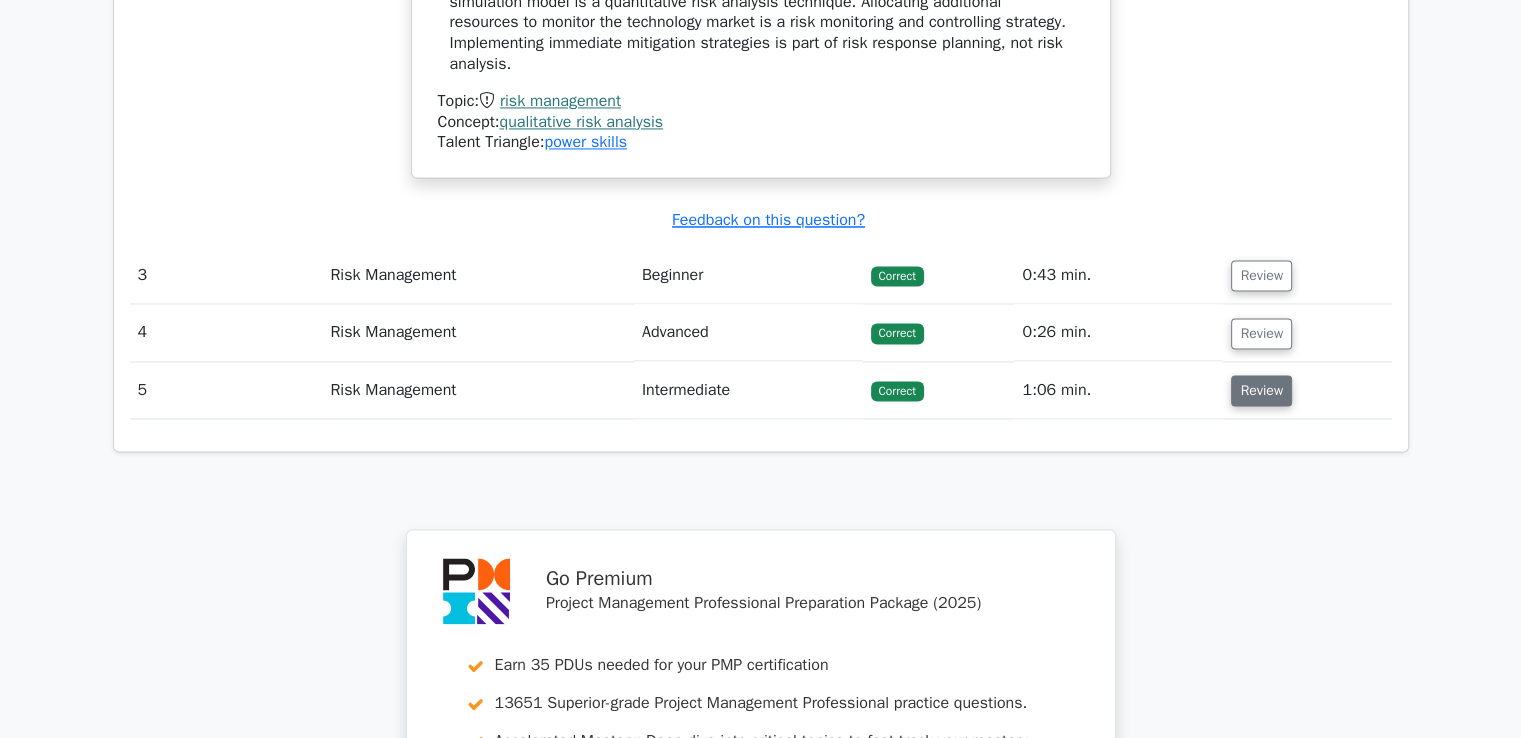 click on "Review" at bounding box center [1261, 390] 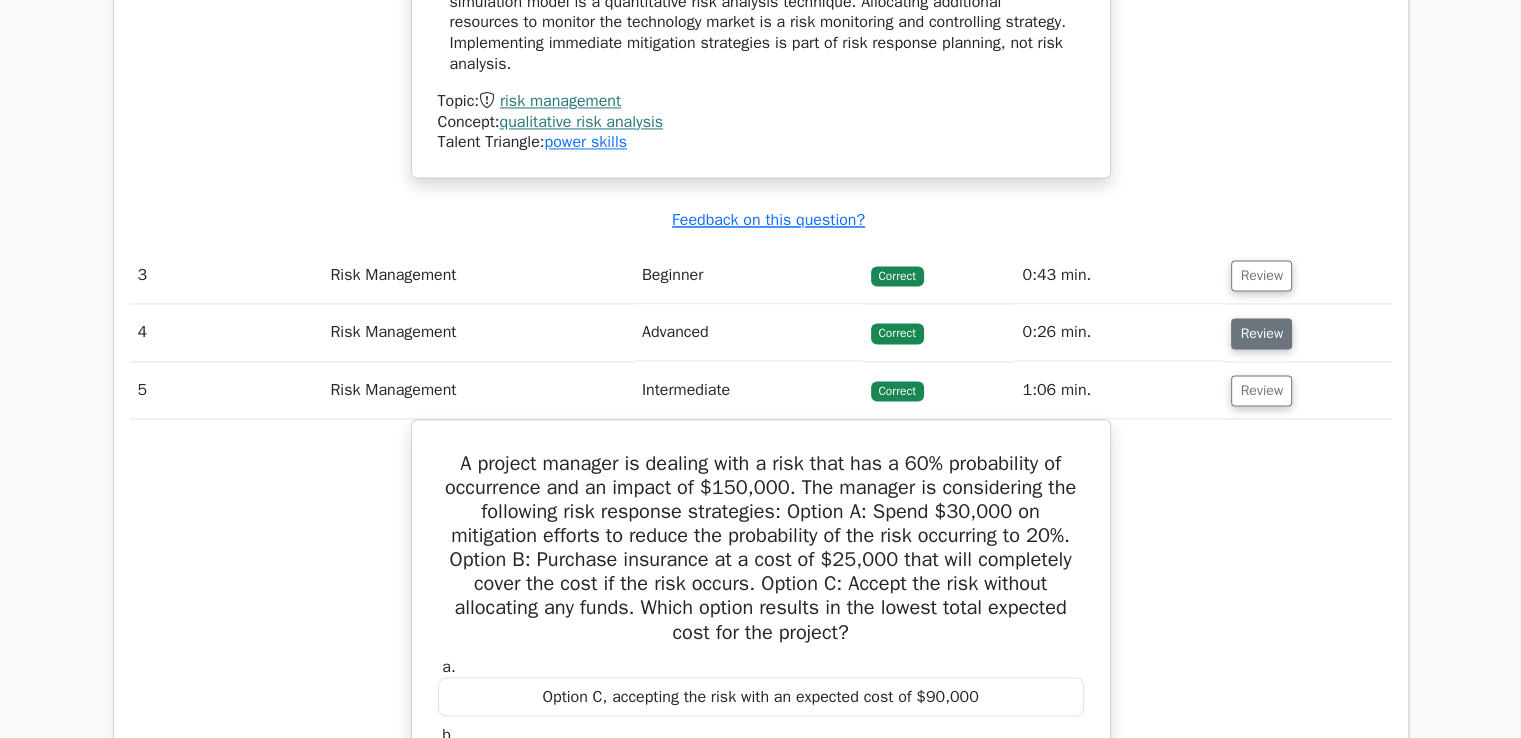 click on "Review" at bounding box center (1261, 333) 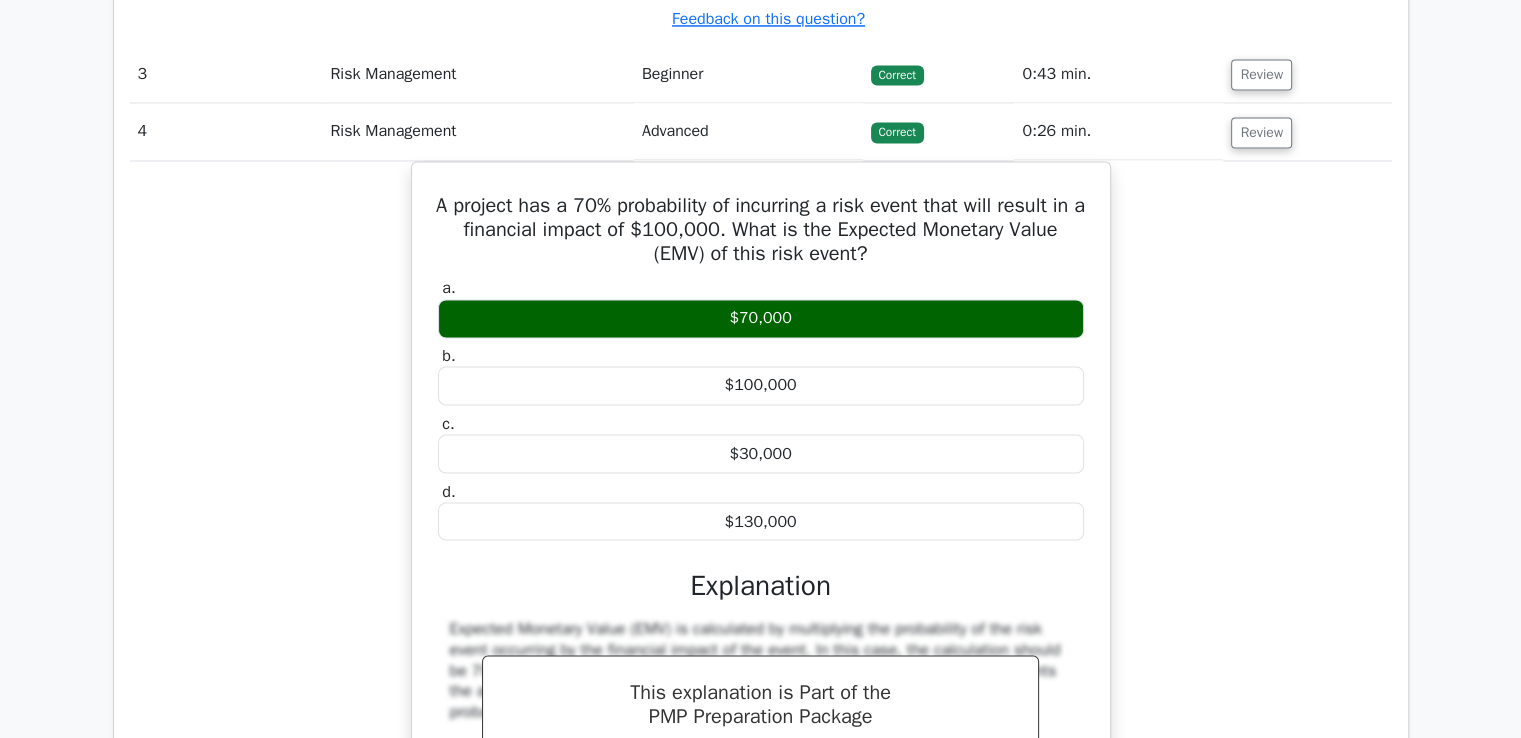 scroll, scrollTop: 3387, scrollLeft: 0, axis: vertical 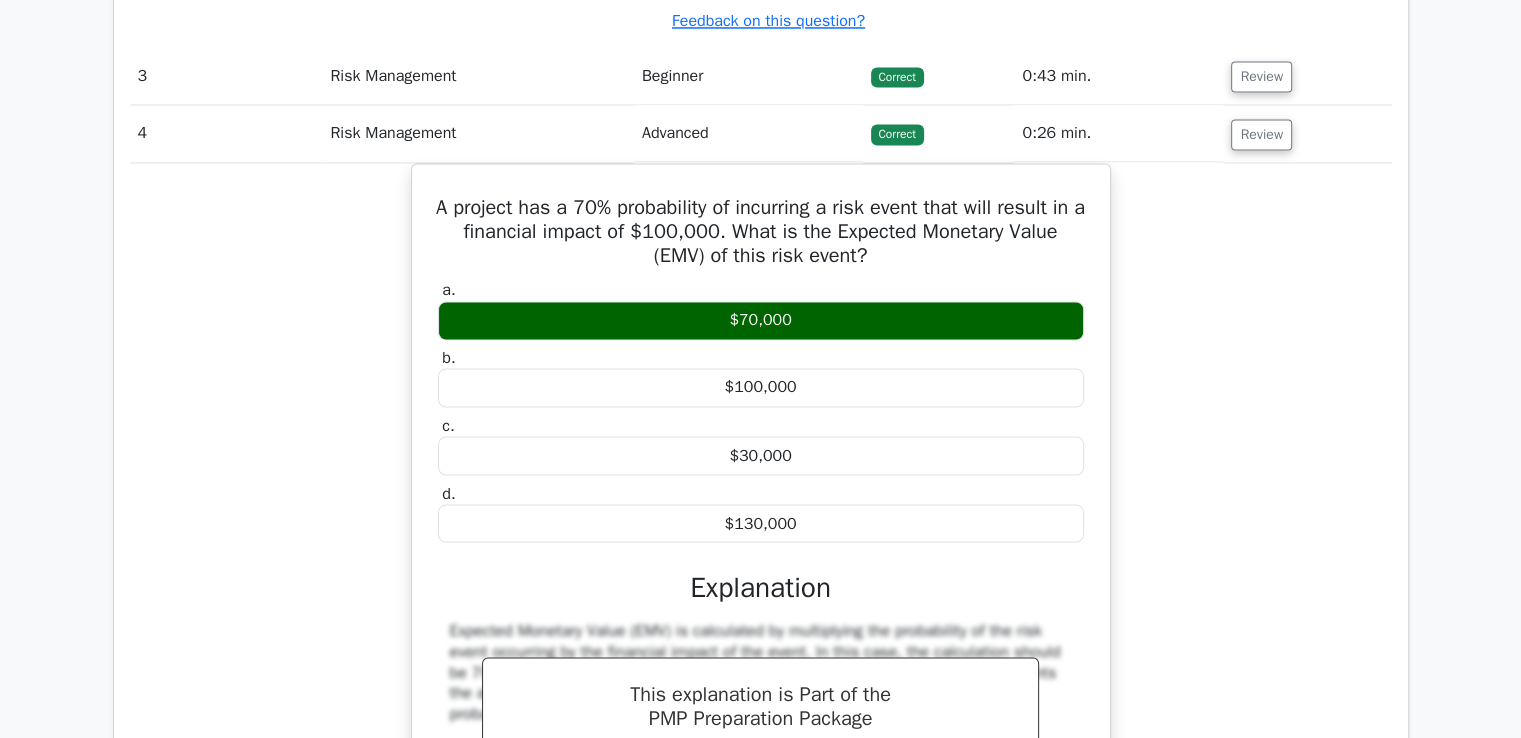 click on "A project has a 70% probability of incurring a risk event that will result in a financial impact of $100,000. What is the Expected Monetary Value (EMV) of this risk event?
a.
$70,000
b.
c. d." at bounding box center (761, 590) 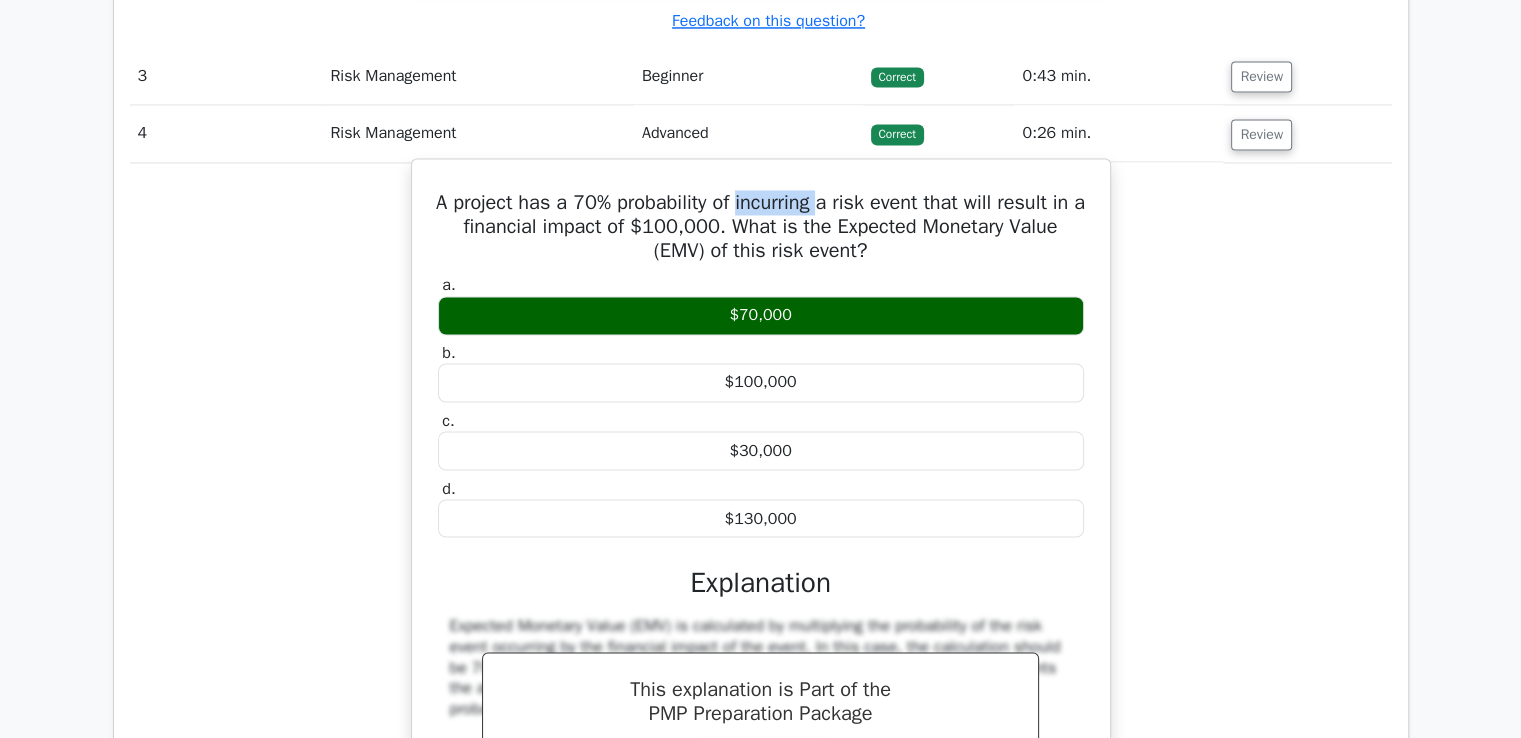 drag, startPoint x: 753, startPoint y: 221, endPoint x: 839, endPoint y: 226, distance: 86.145226 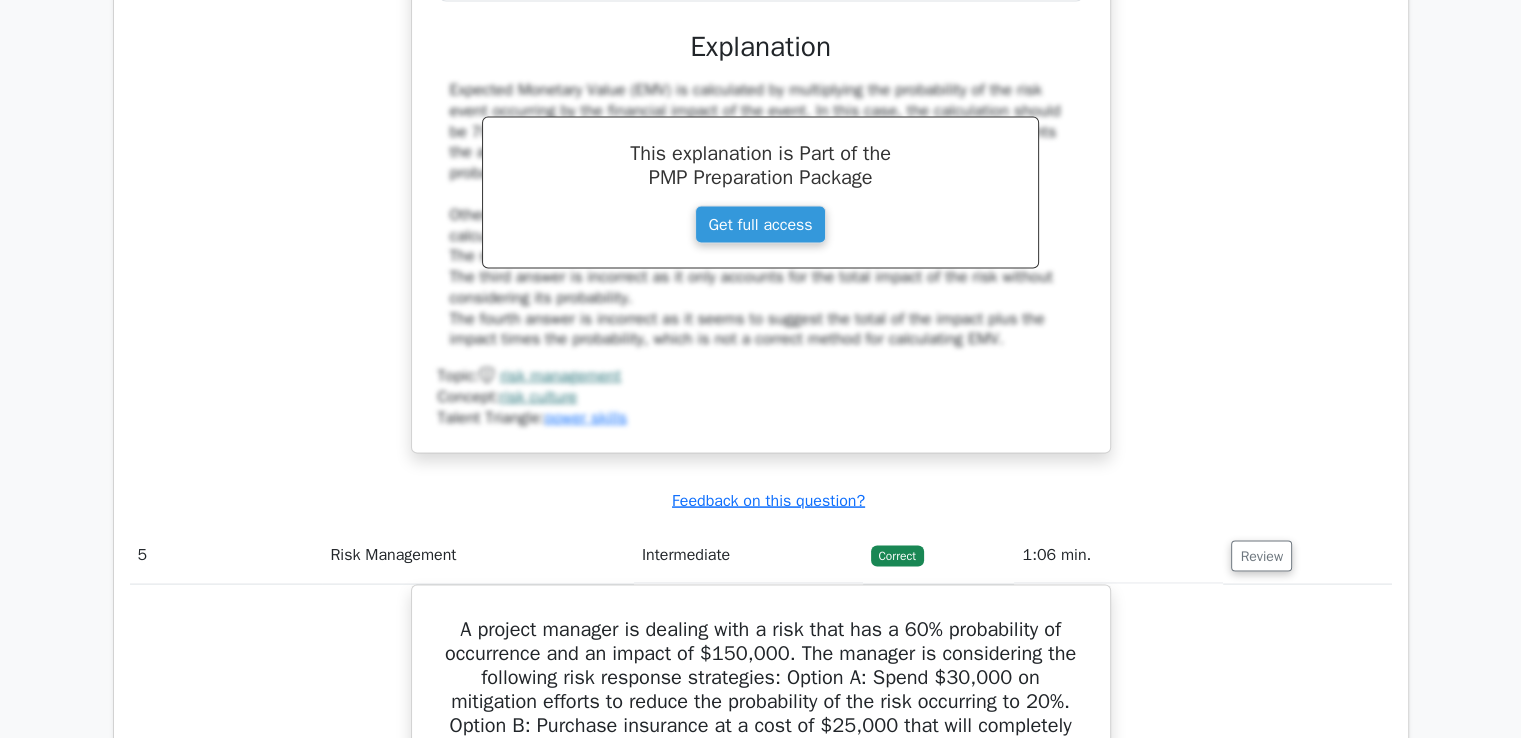 scroll, scrollTop: 3947, scrollLeft: 0, axis: vertical 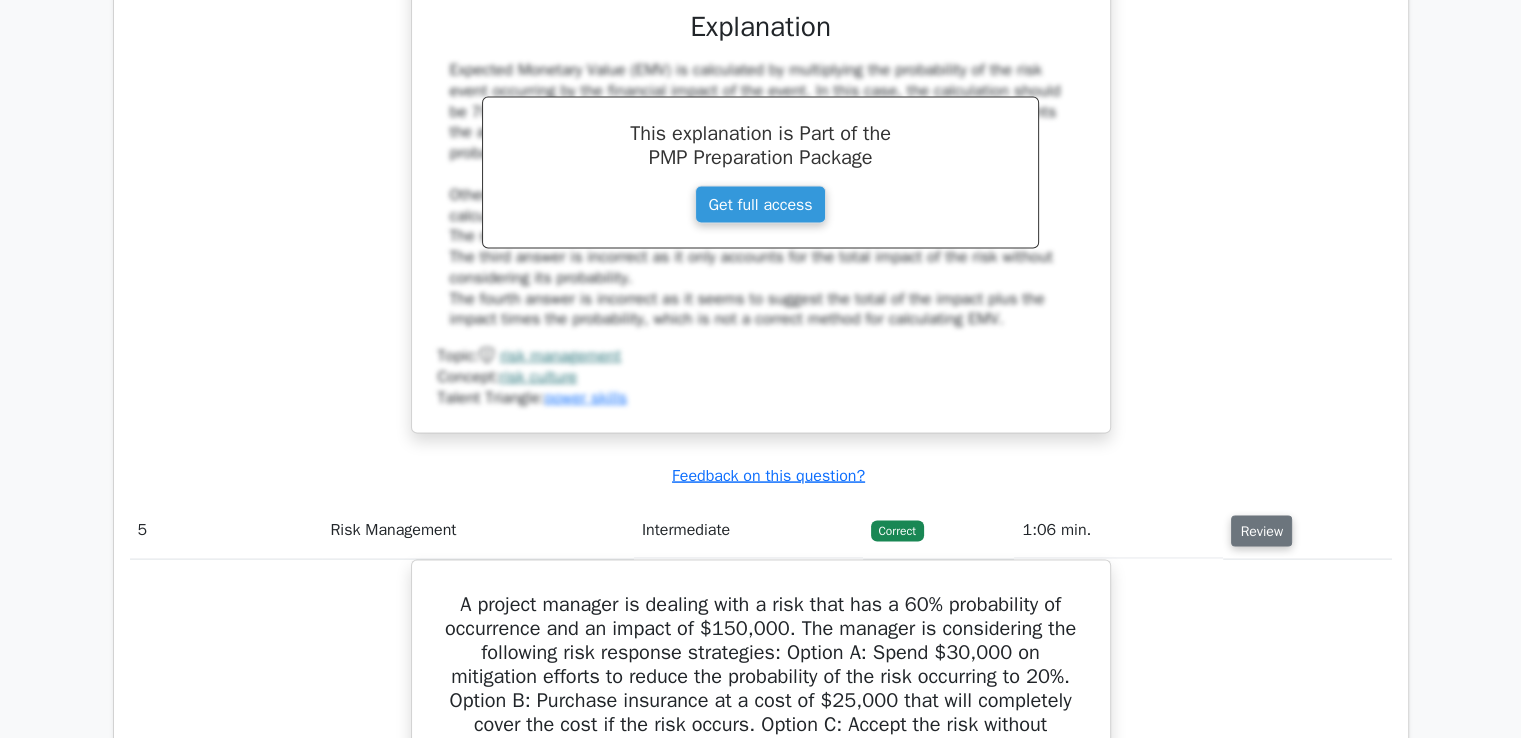 click on "Review" at bounding box center (1261, 531) 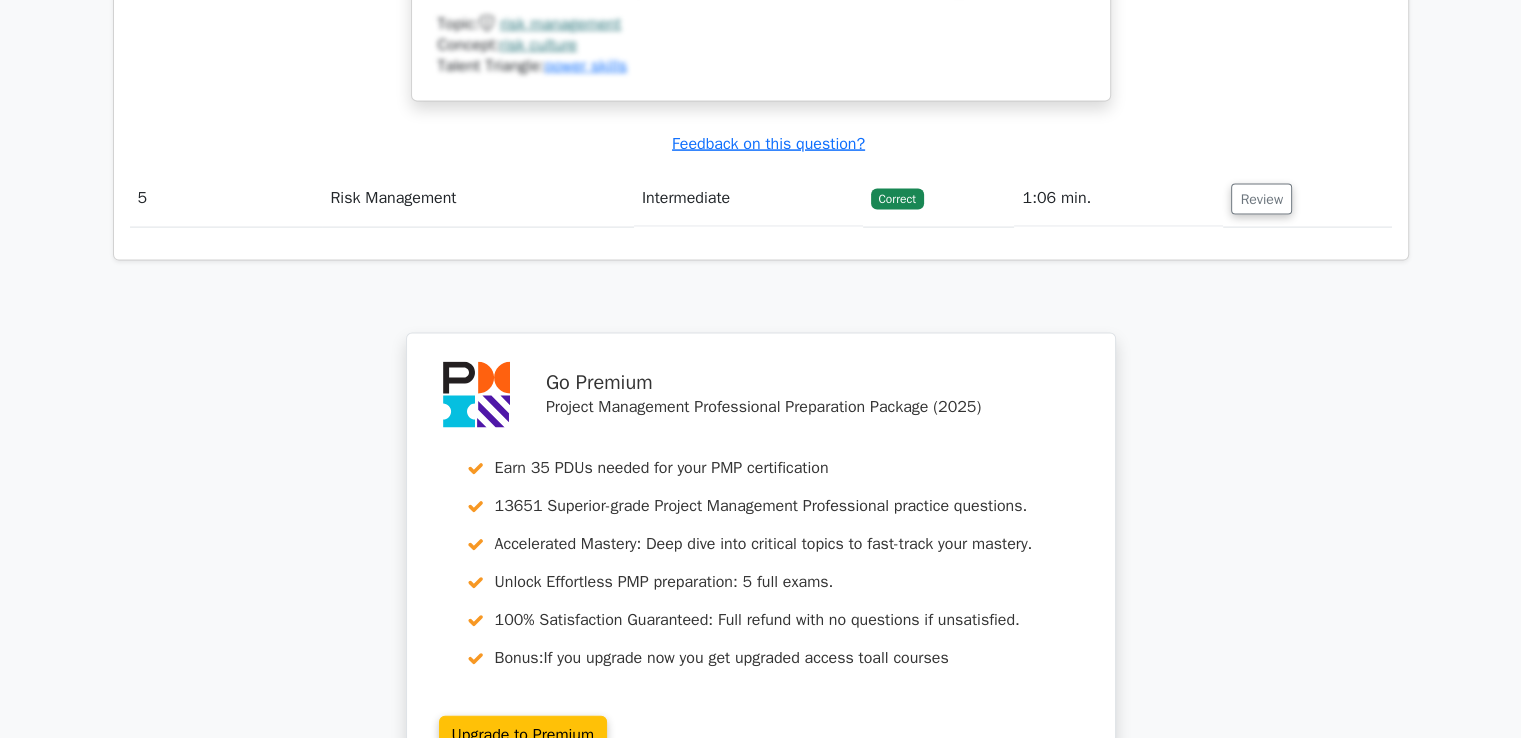 scroll, scrollTop: 4309, scrollLeft: 0, axis: vertical 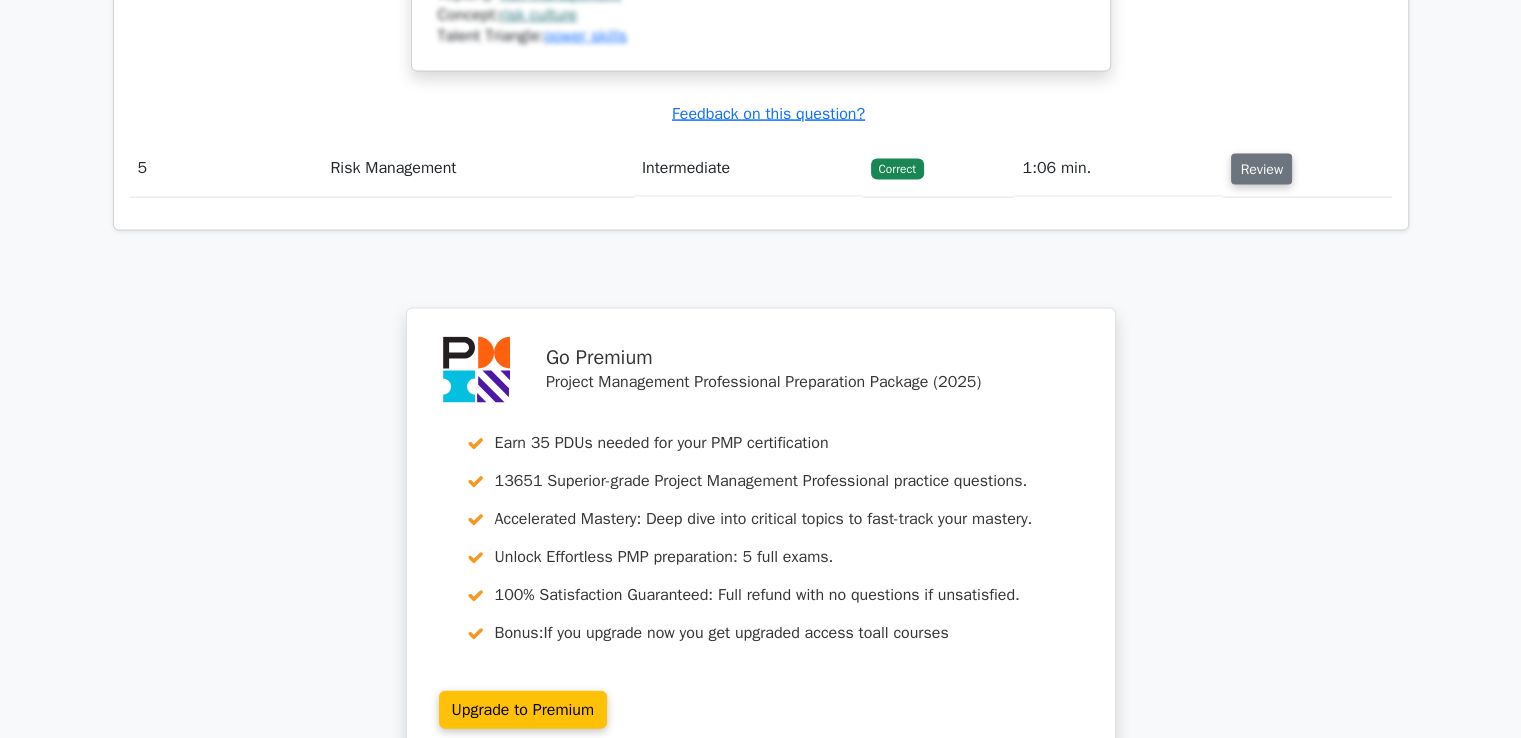click on "Review" at bounding box center (1261, 169) 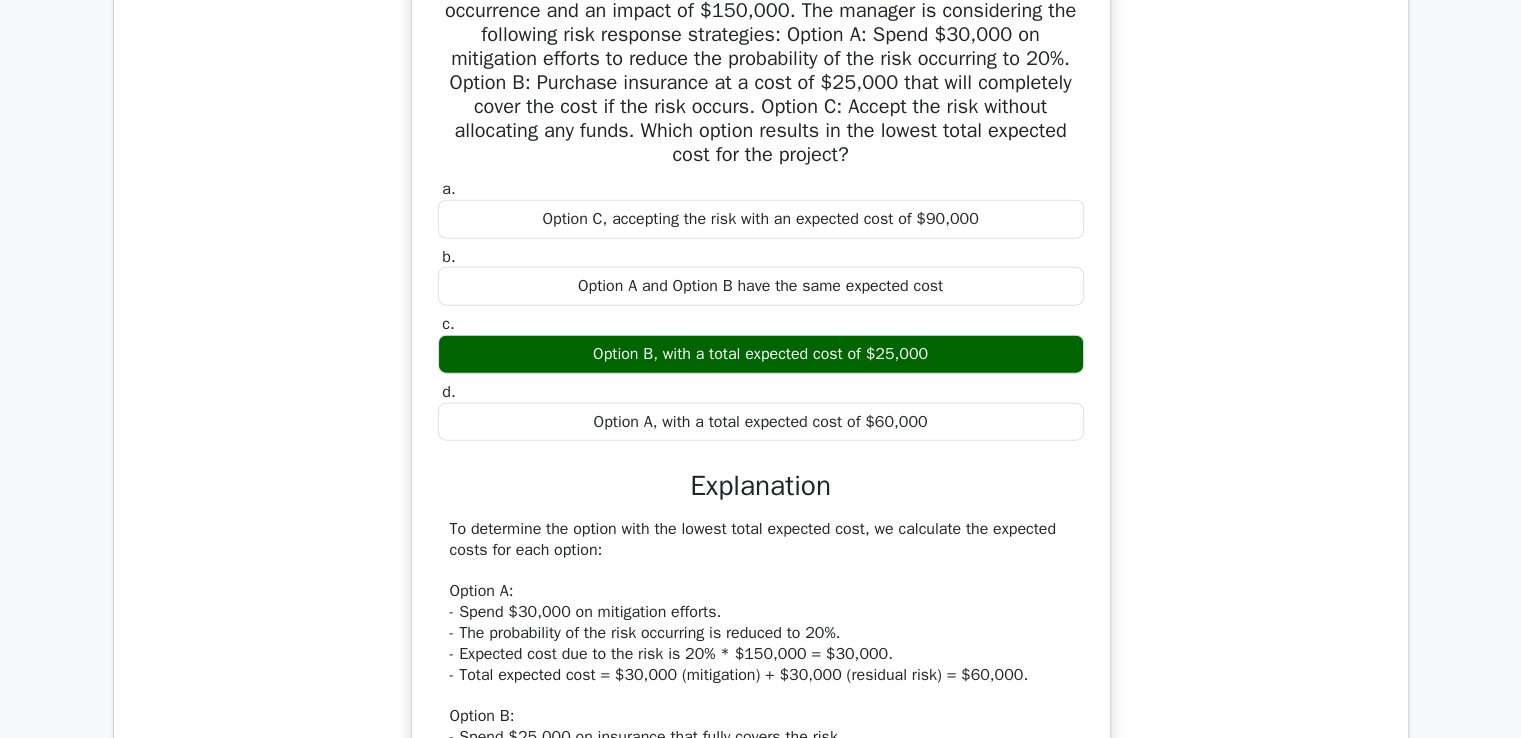 scroll, scrollTop: 4554, scrollLeft: 0, axis: vertical 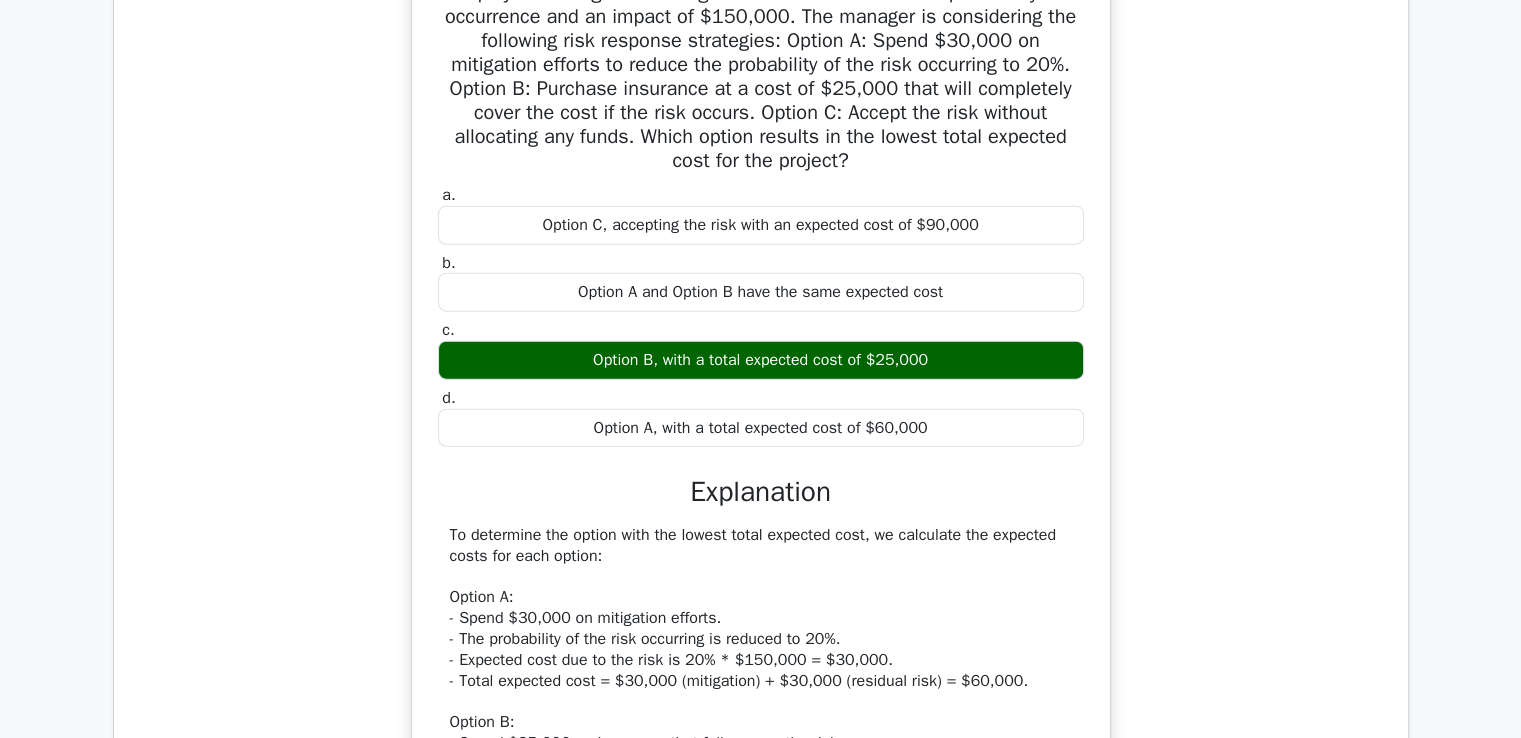 type 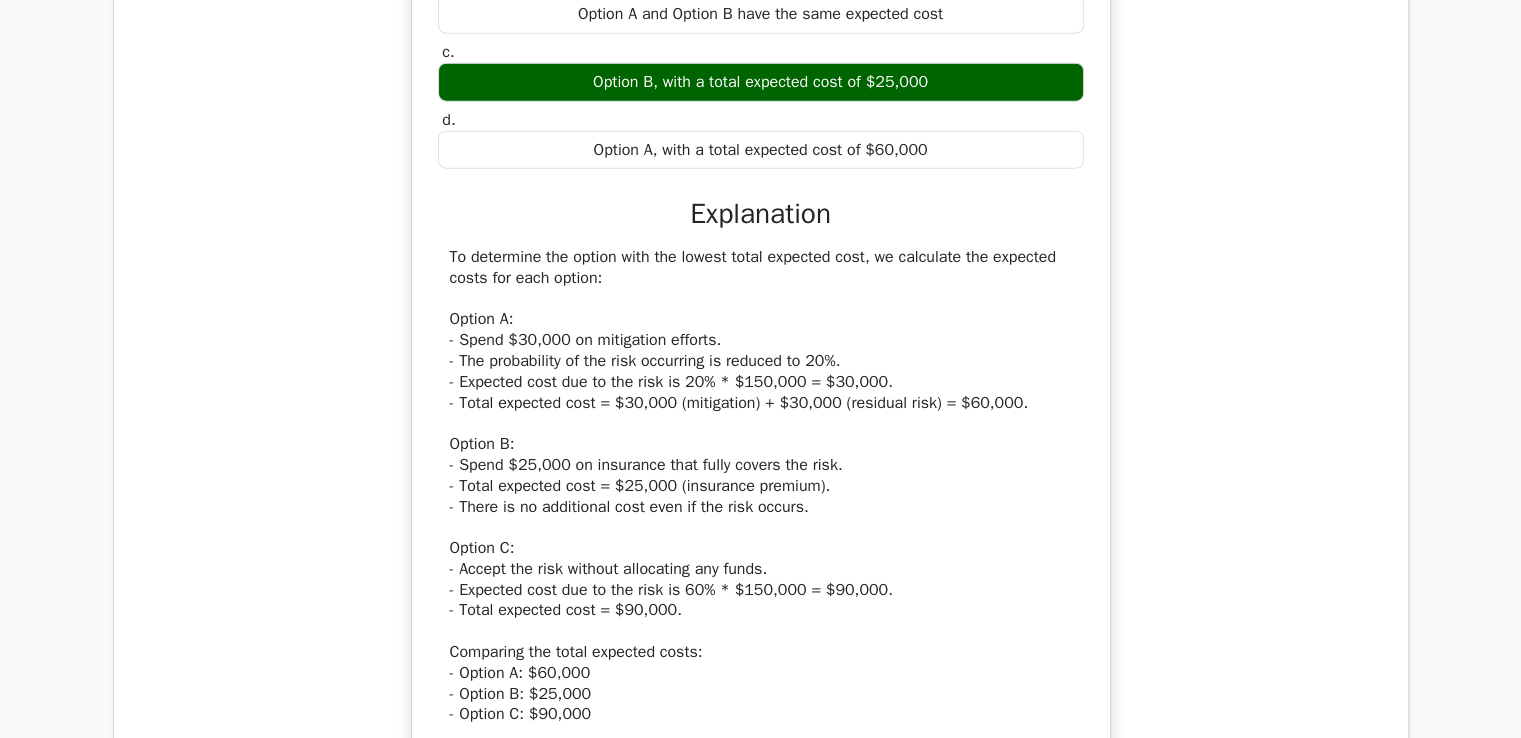scroll, scrollTop: 4834, scrollLeft: 0, axis: vertical 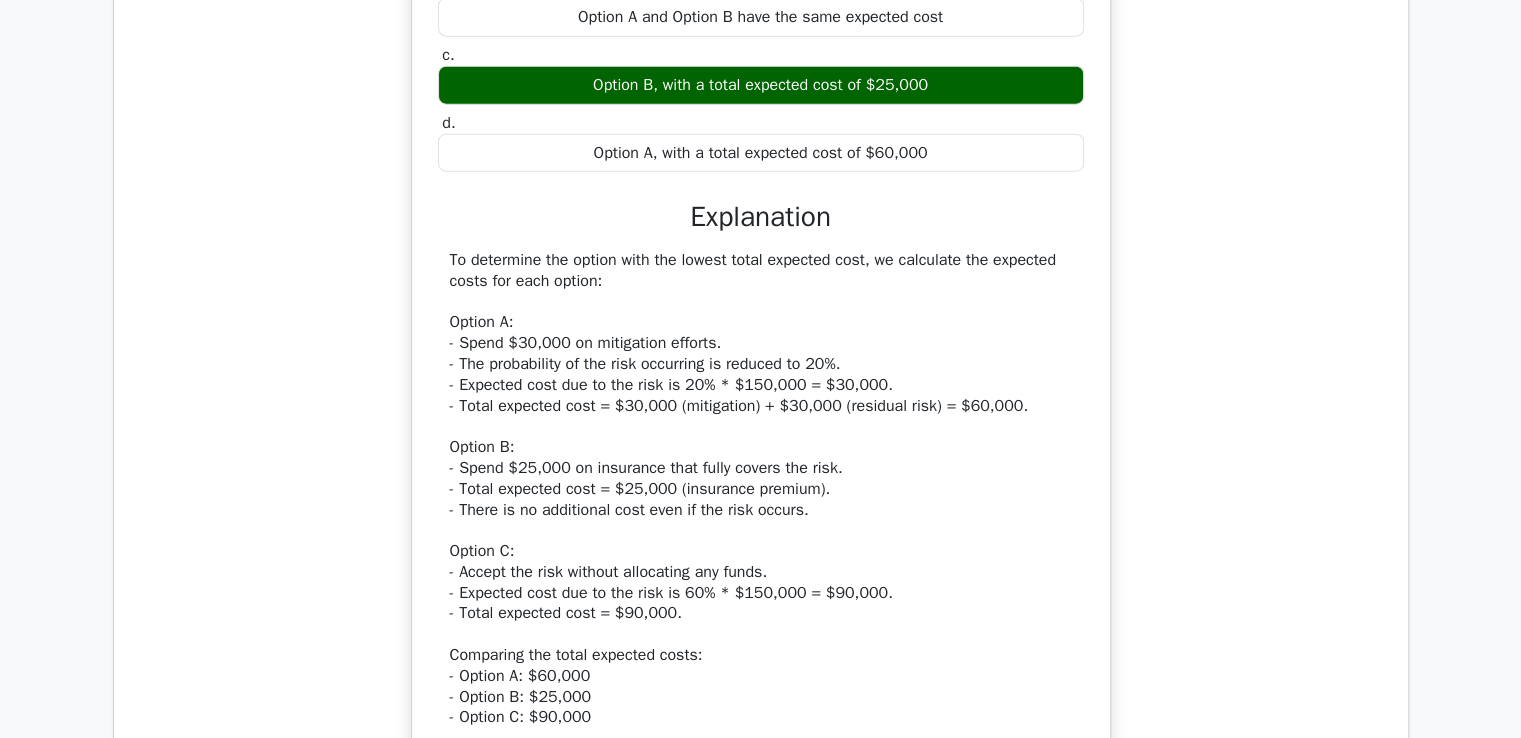 click on "A project manager is dealing with a risk that has a 60% probability of occurrence and an impact of $150,000. The manager is considering the following risk response strategies:
Option A: Spend $30,000 on mitigation efforts to reduce the probability of the risk occurring to 20%.
Option B: Purchase insurance at a cost of $25,000 that will completely cover the cost if the risk occurs.
Option C: Accept the risk without allocating any funds.
Which option results in the lowest total expected cost for the project?
a.
b. c. d." at bounding box center (761, 285) 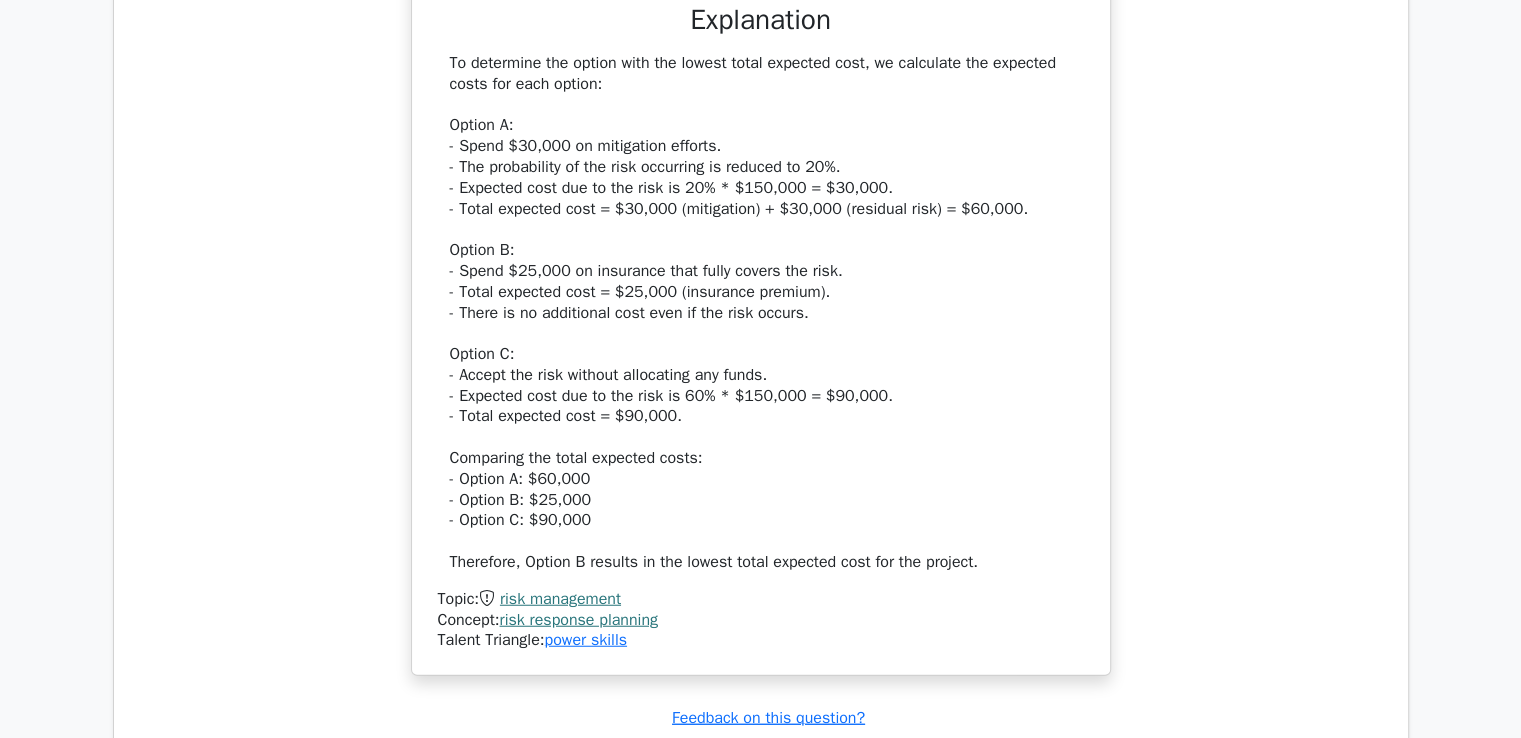 scroll, scrollTop: 5034, scrollLeft: 0, axis: vertical 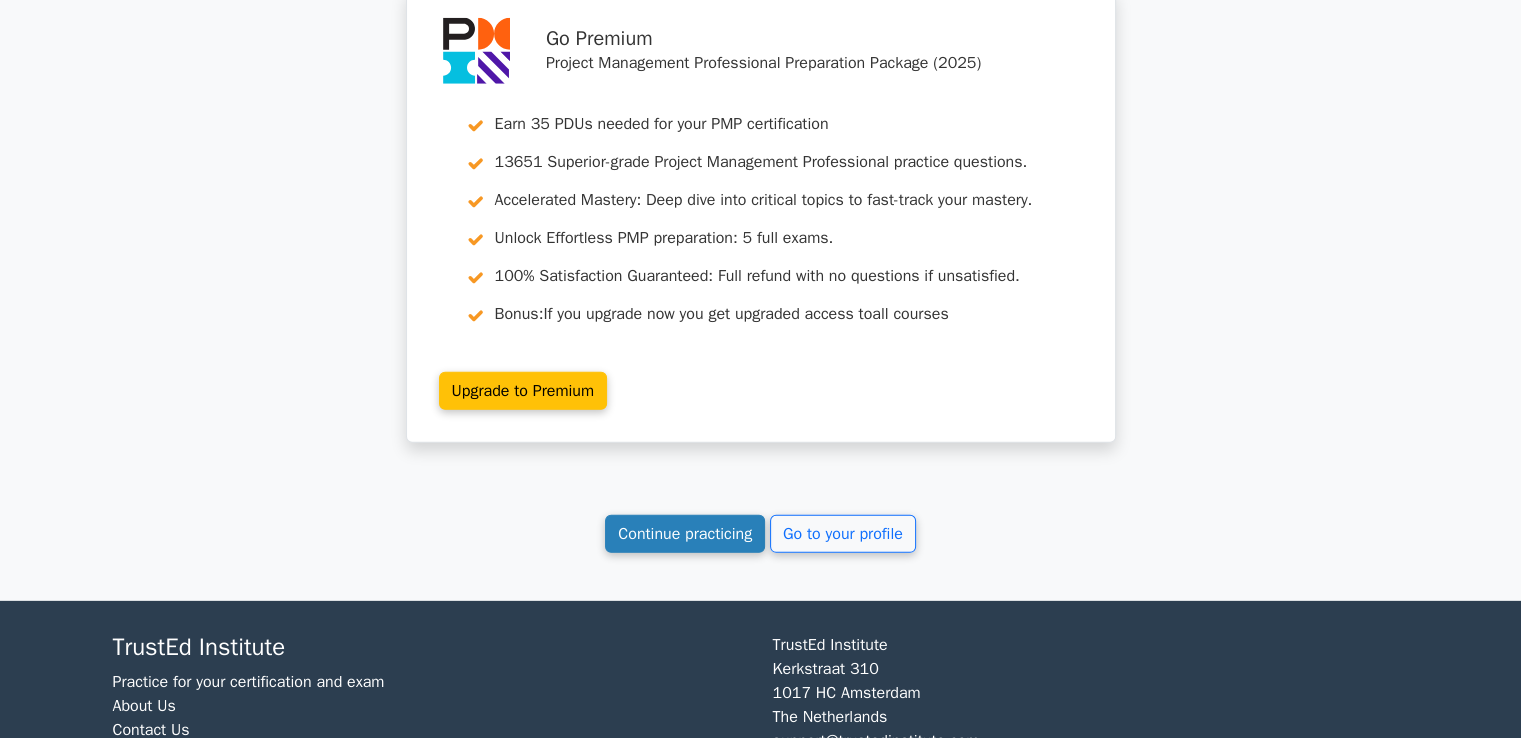 click on "Continue practicing" at bounding box center (685, 534) 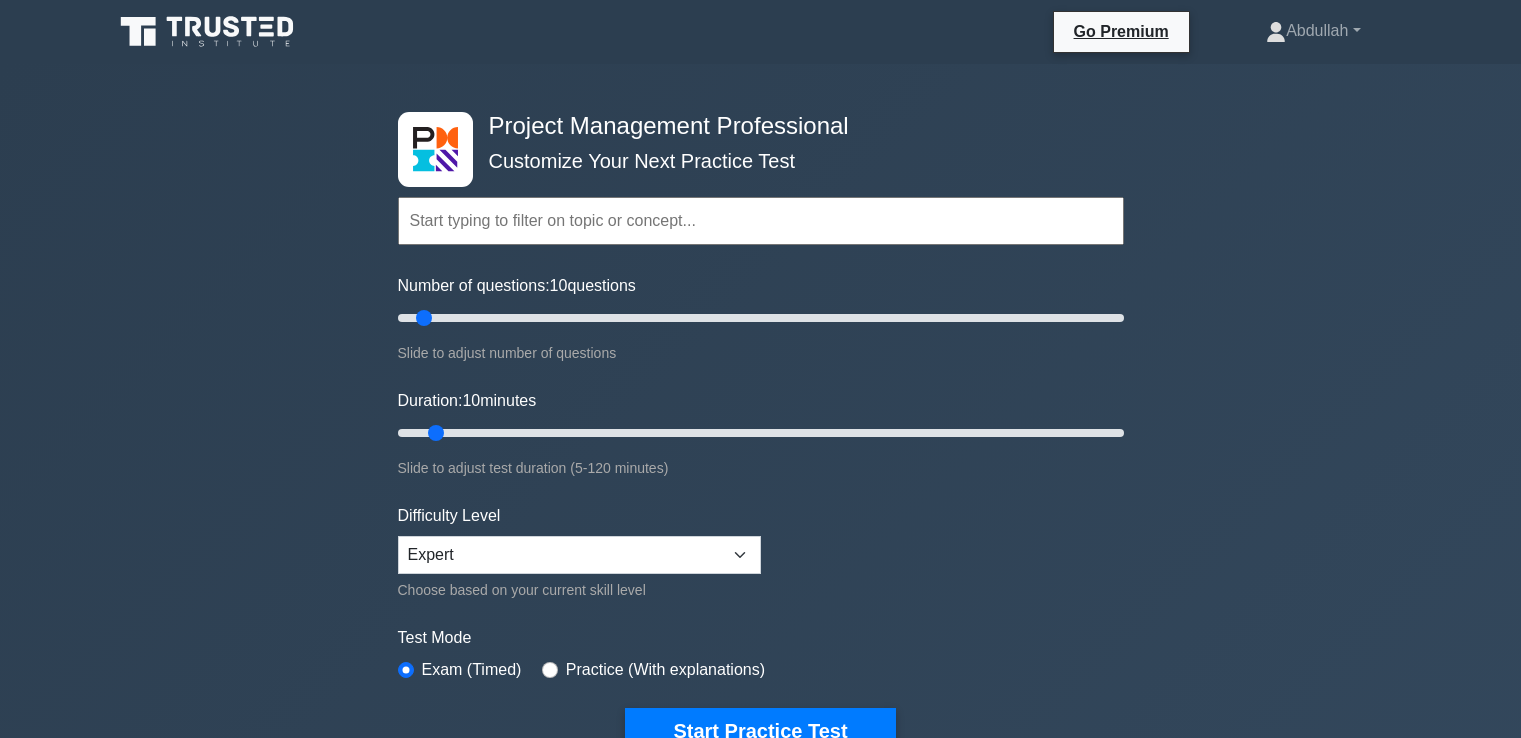 scroll, scrollTop: 0, scrollLeft: 0, axis: both 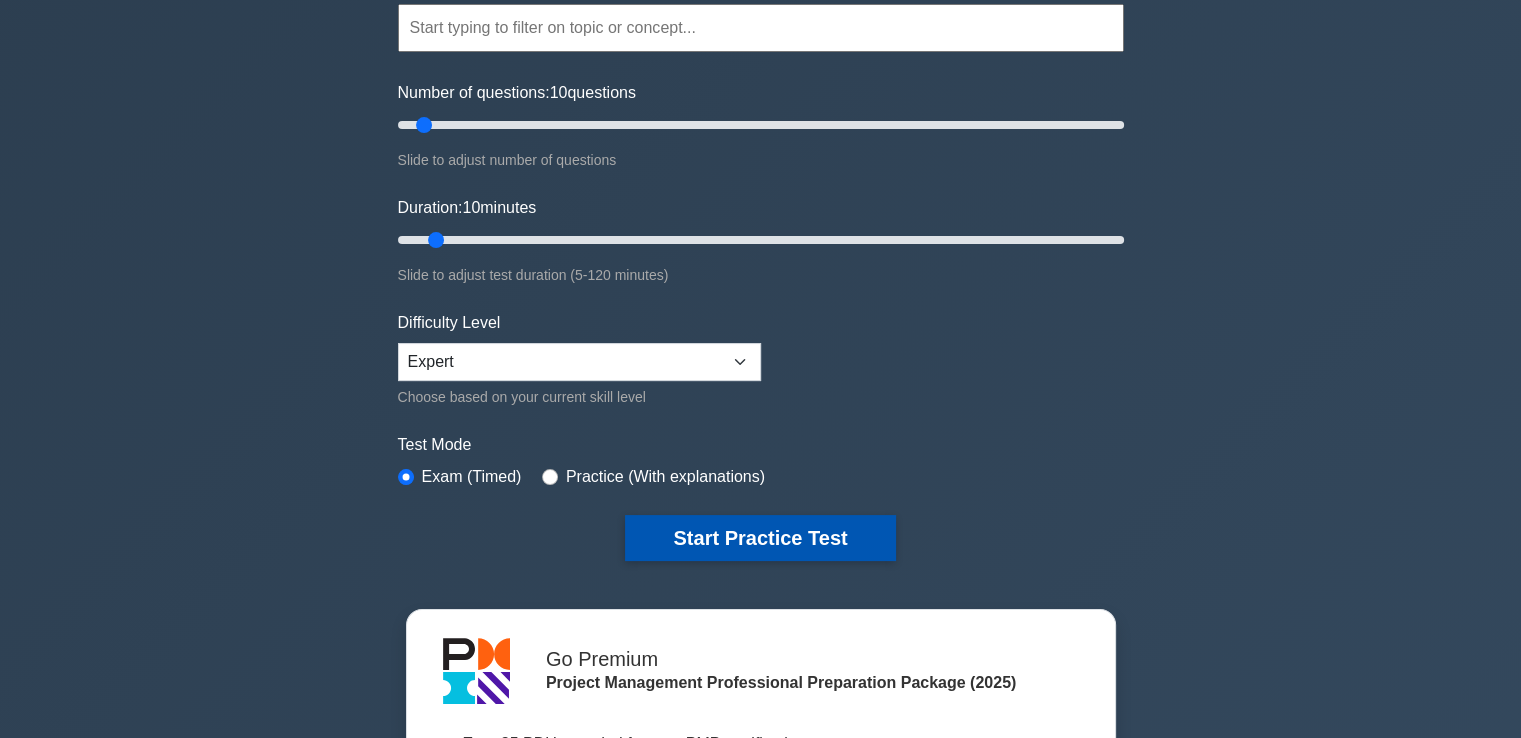 click on "Start Practice Test" at bounding box center [760, 538] 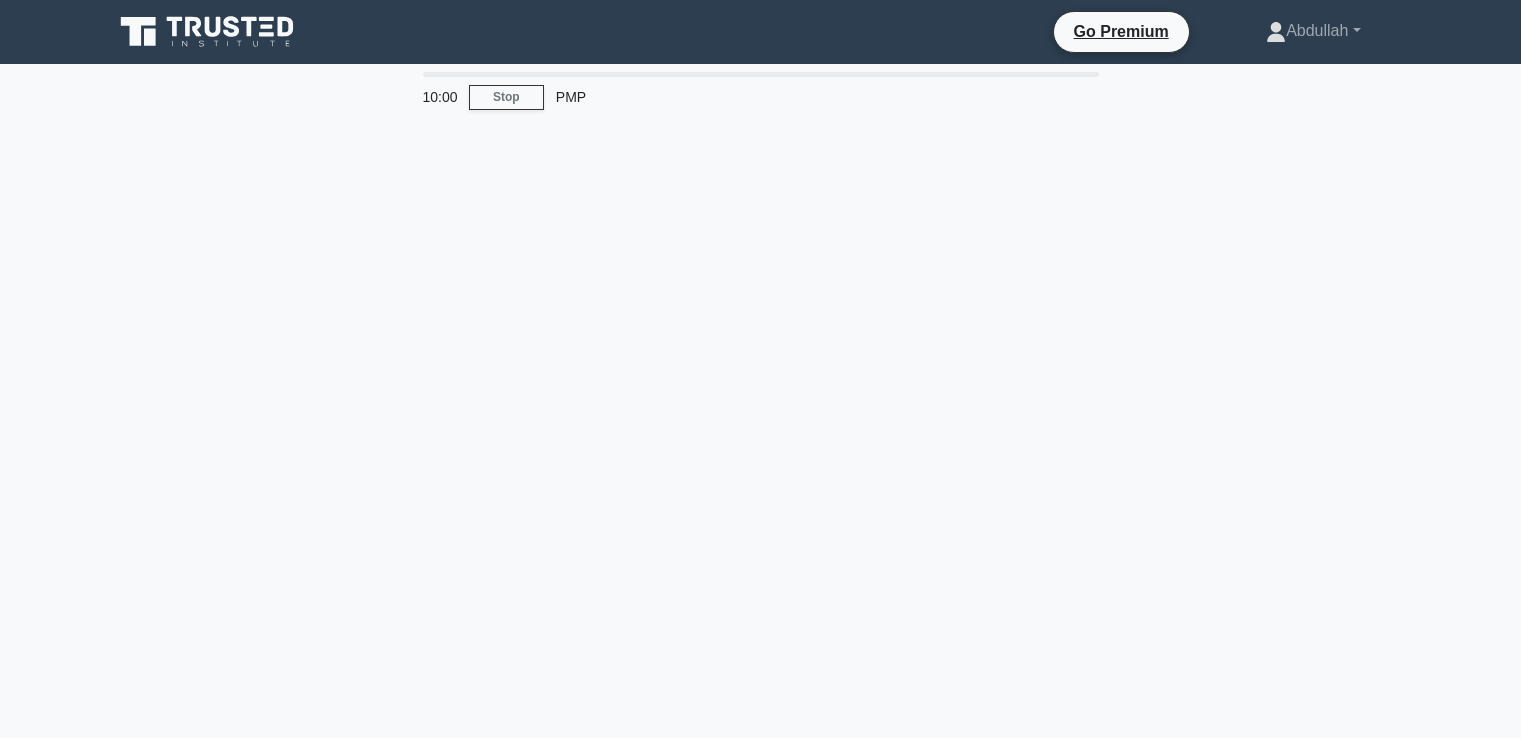 scroll, scrollTop: 0, scrollLeft: 0, axis: both 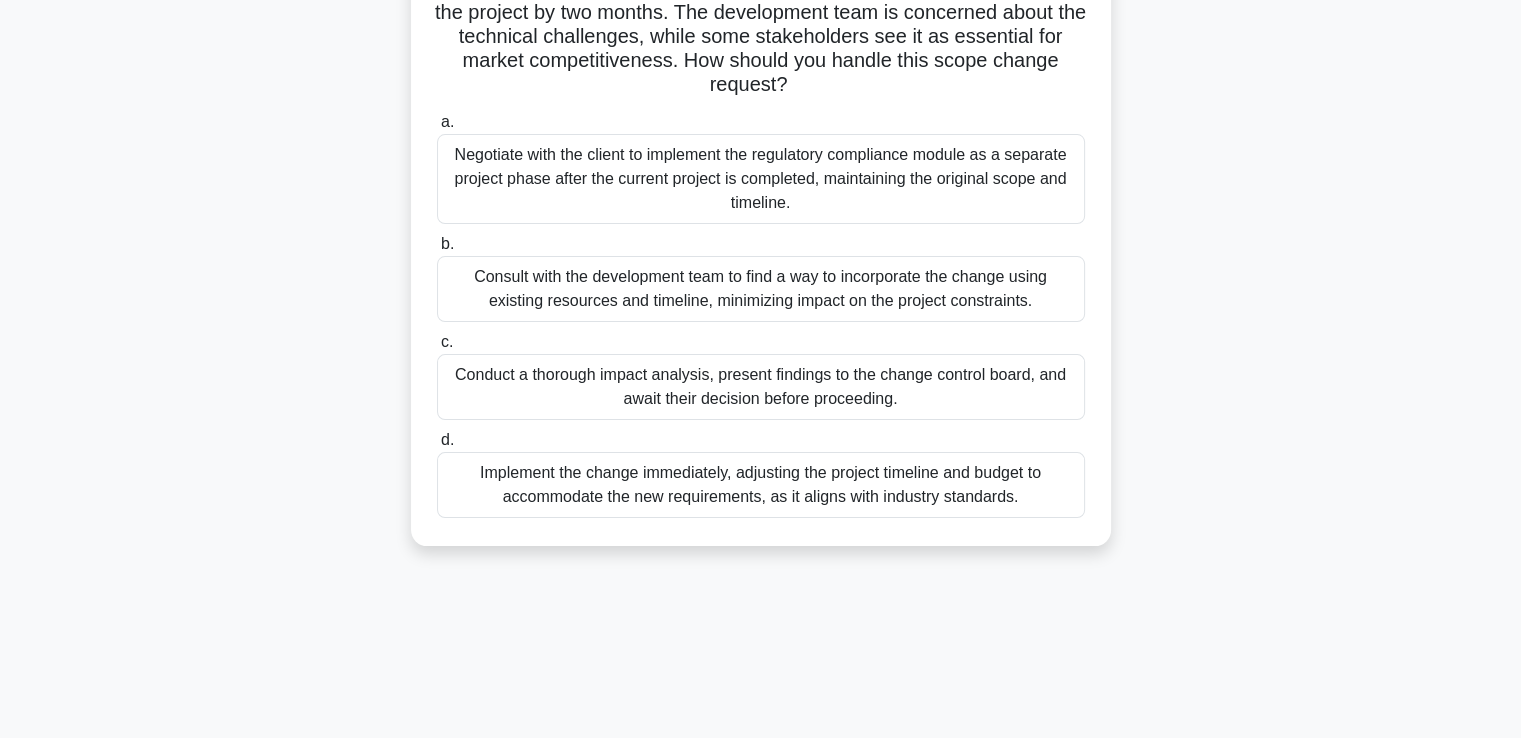 click on "Conduct a thorough impact analysis, present findings to the change control board, and await their decision before proceeding." at bounding box center (761, 387) 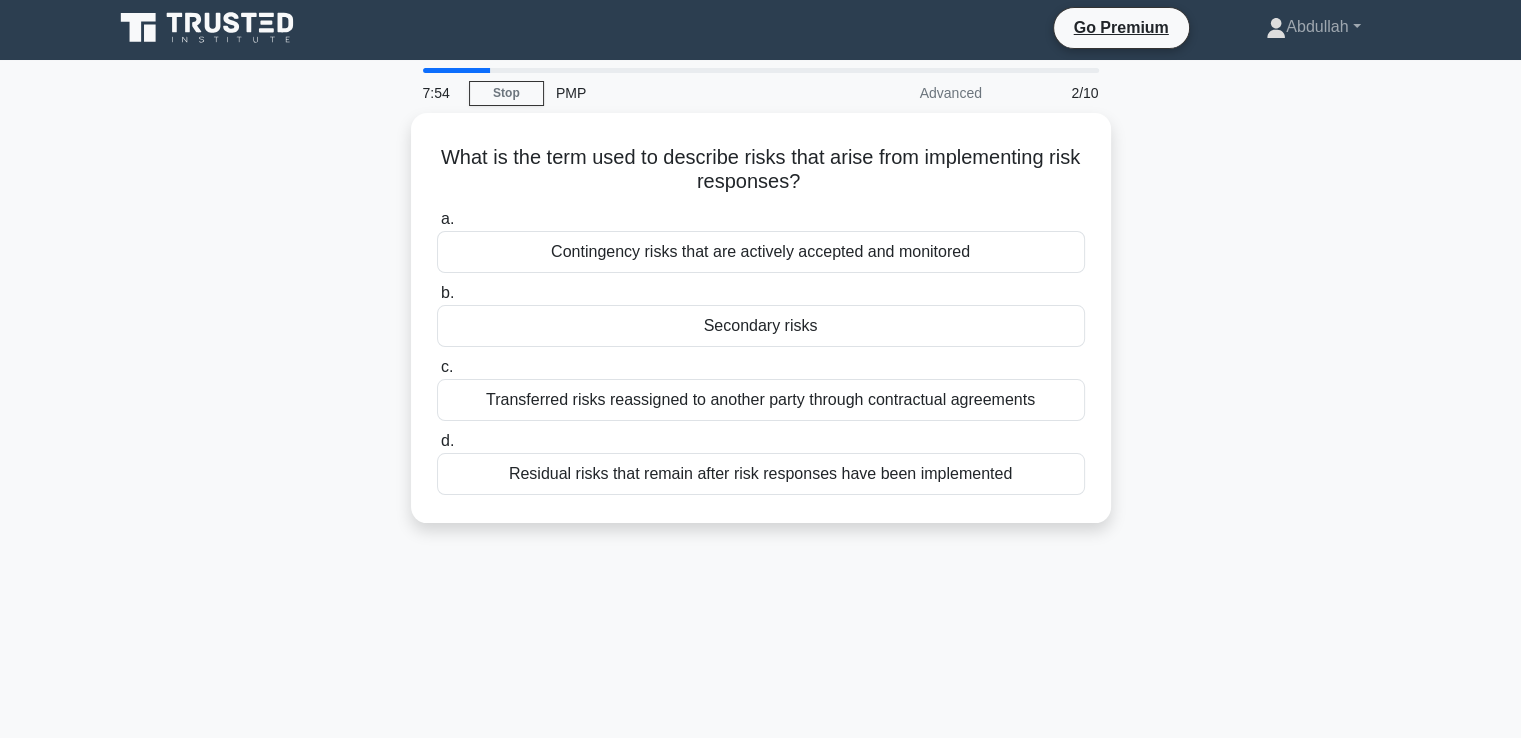 scroll, scrollTop: 0, scrollLeft: 0, axis: both 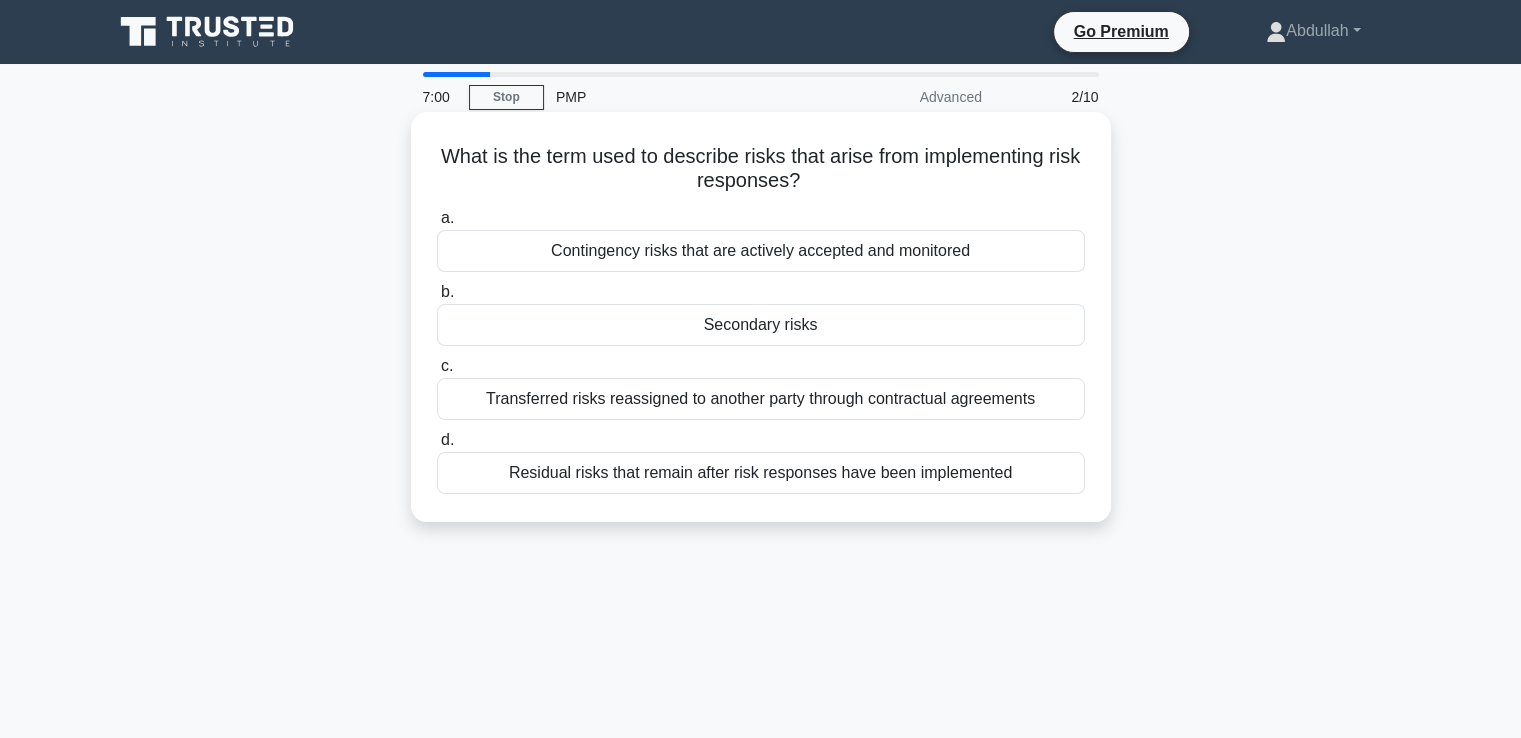 click on "Transferred risks reassigned to another party through contractual agreements" at bounding box center (761, 399) 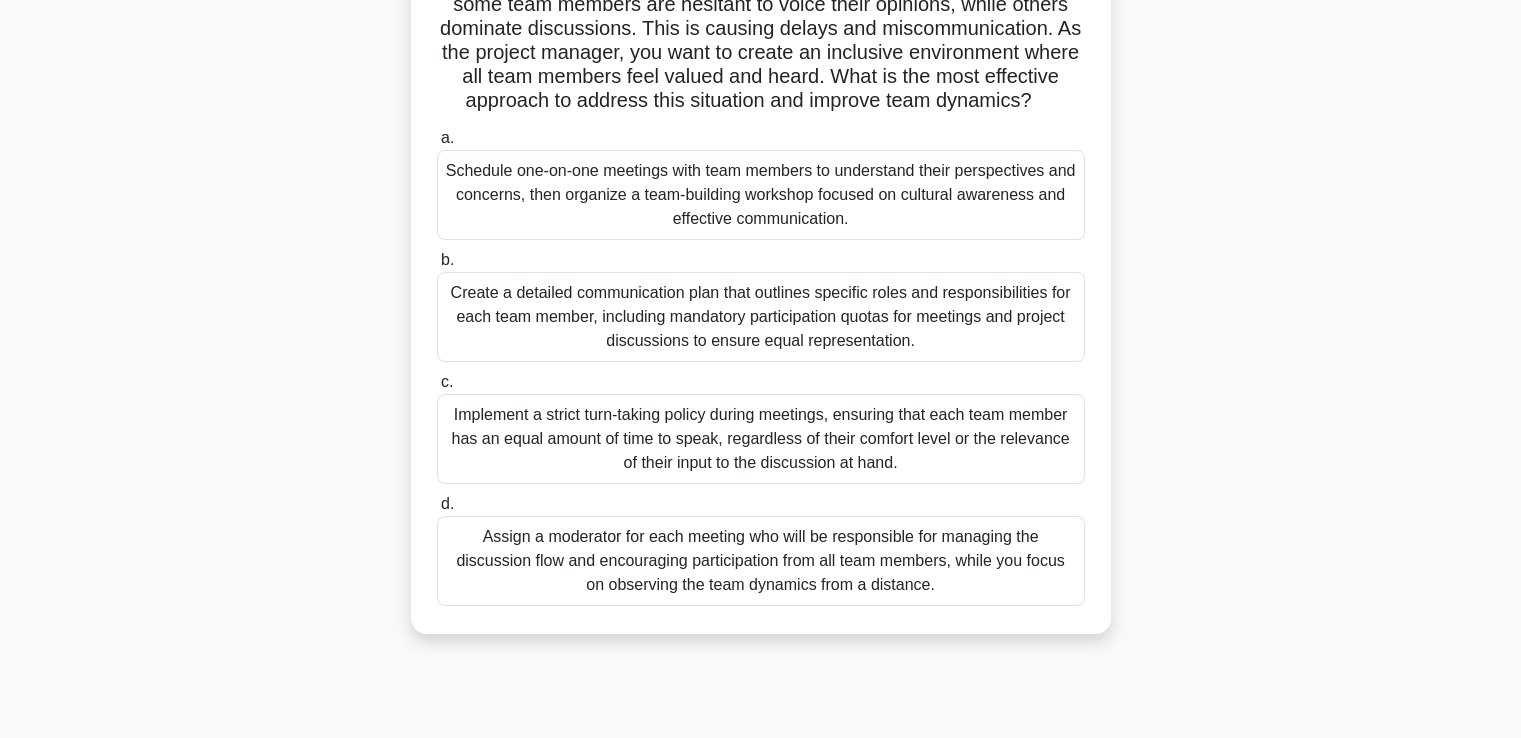 scroll, scrollTop: 160, scrollLeft: 0, axis: vertical 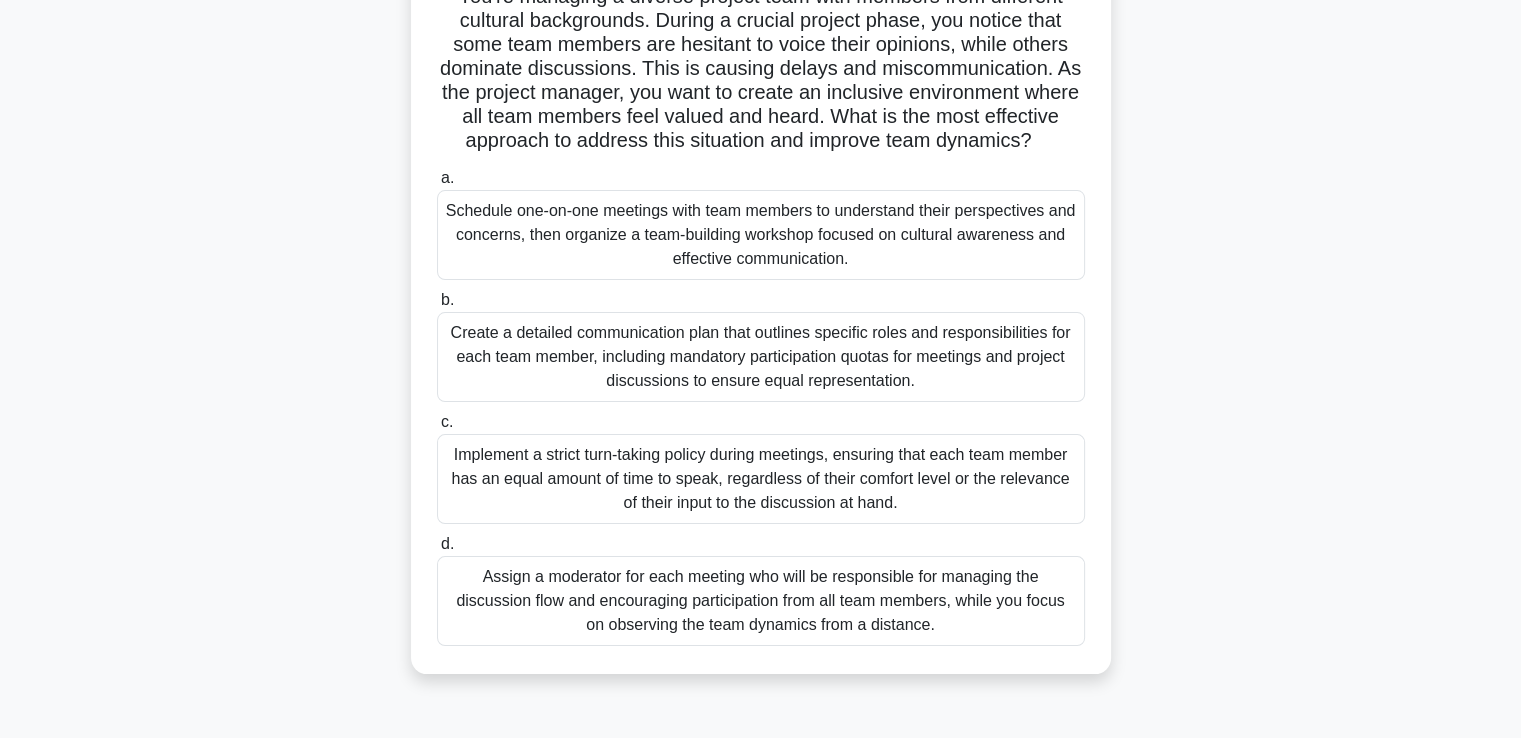 click on "Create a detailed communication plan that outlines specific roles and responsibilities for each team member, including mandatory participation quotas for meetings and project discussions to ensure equal representation." at bounding box center (761, 357) 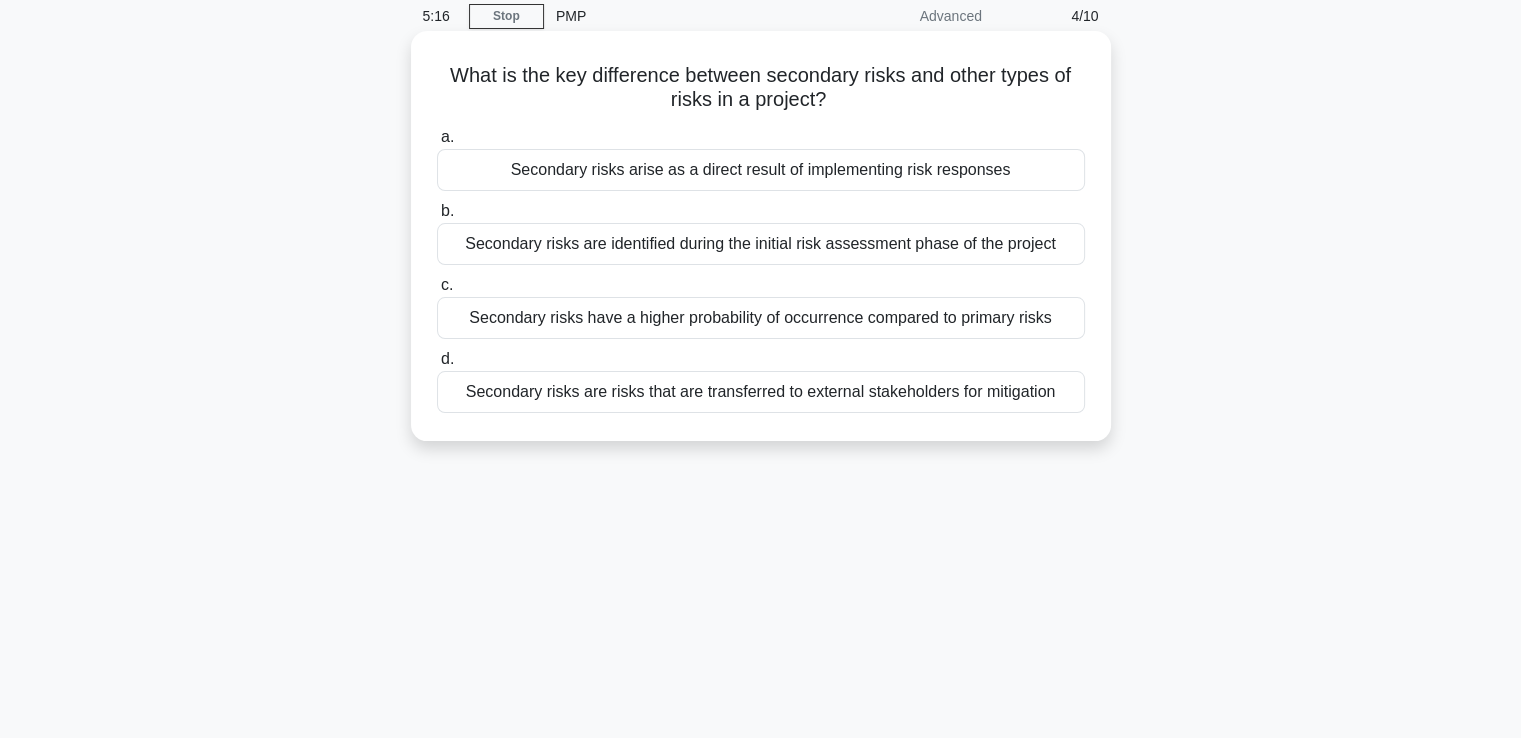 scroll, scrollTop: 0, scrollLeft: 0, axis: both 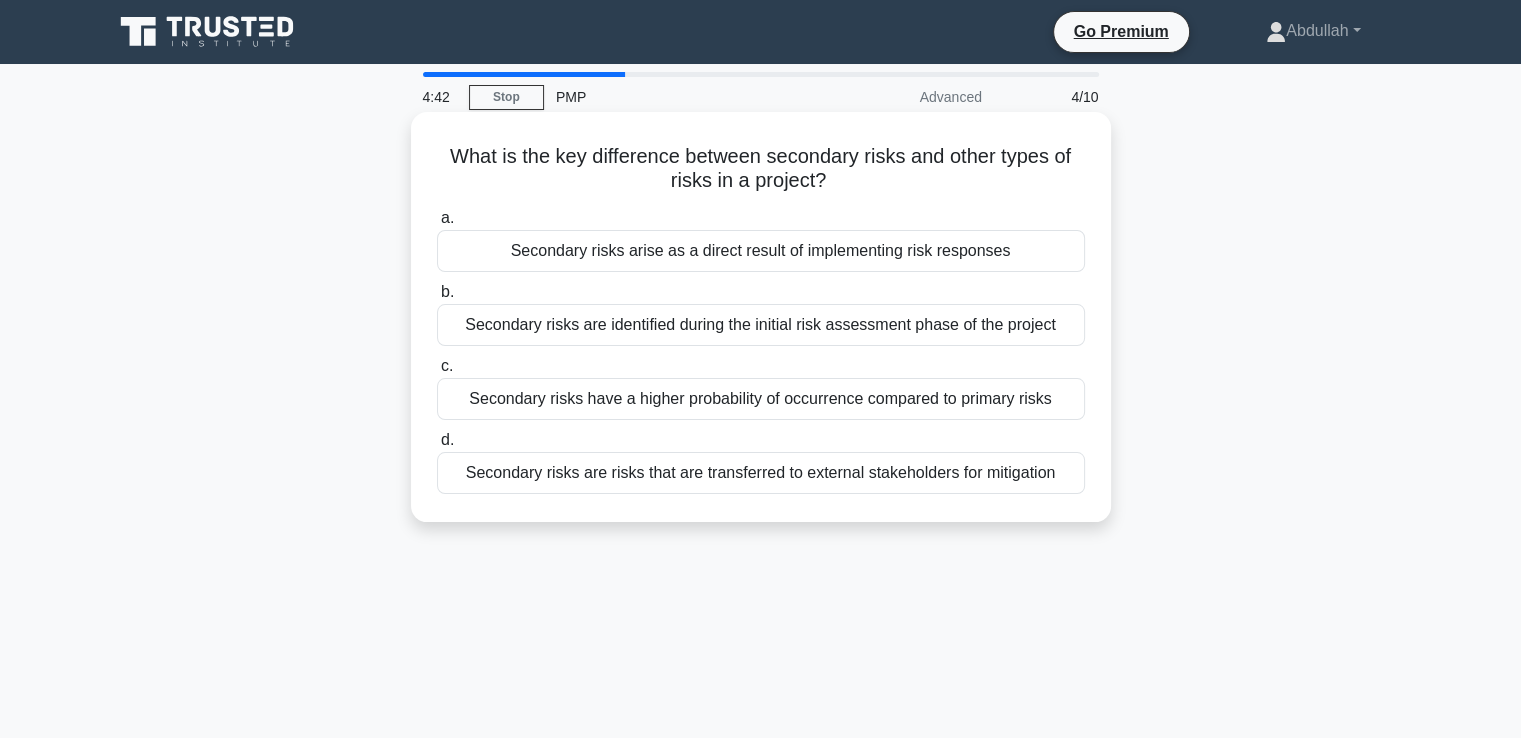 click on "Secondary risks are risks that are transferred to external stakeholders for mitigation" at bounding box center [761, 473] 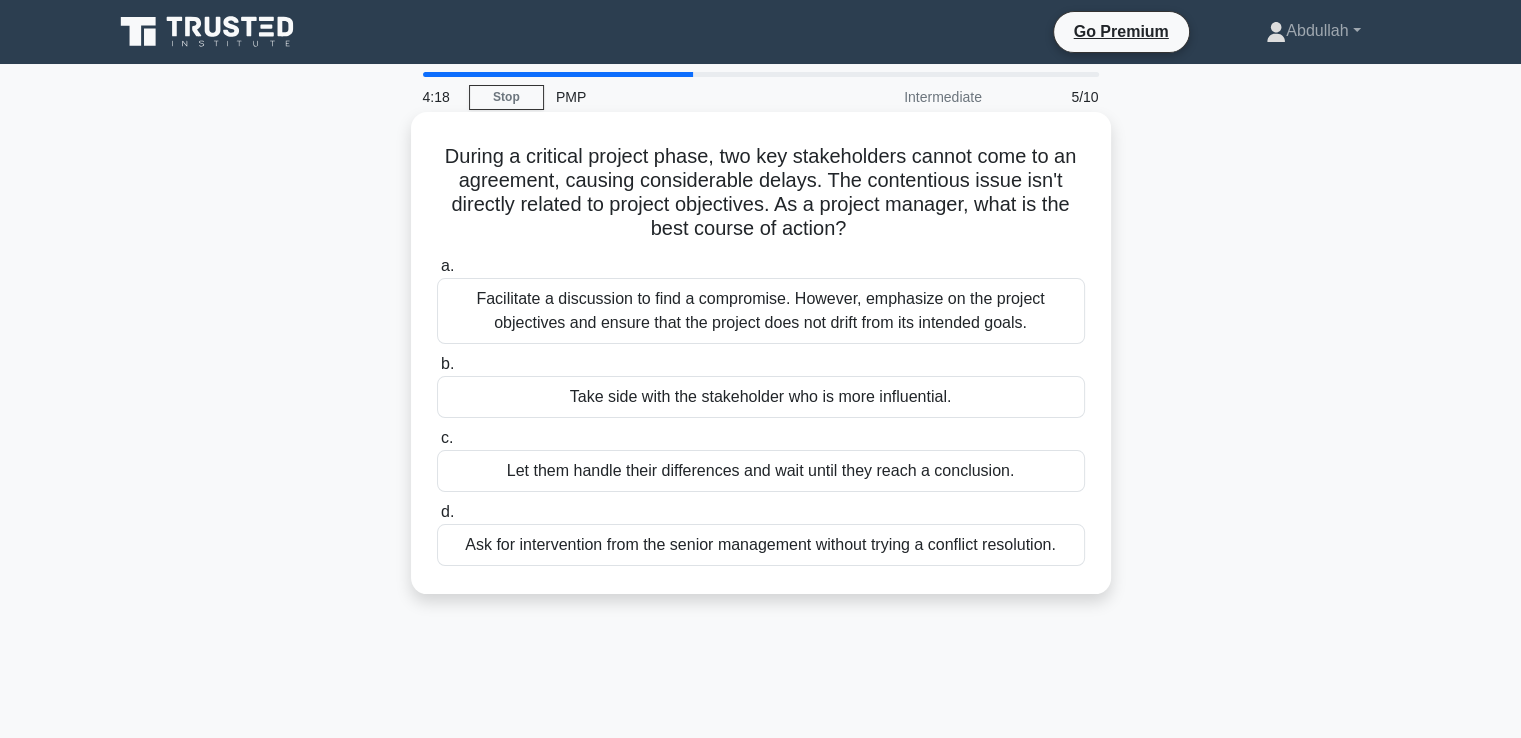 click on "Facilitate a discussion to find a compromise. However, emphasize on the project objectives and ensure that the project does not drift from its intended goals." at bounding box center [761, 311] 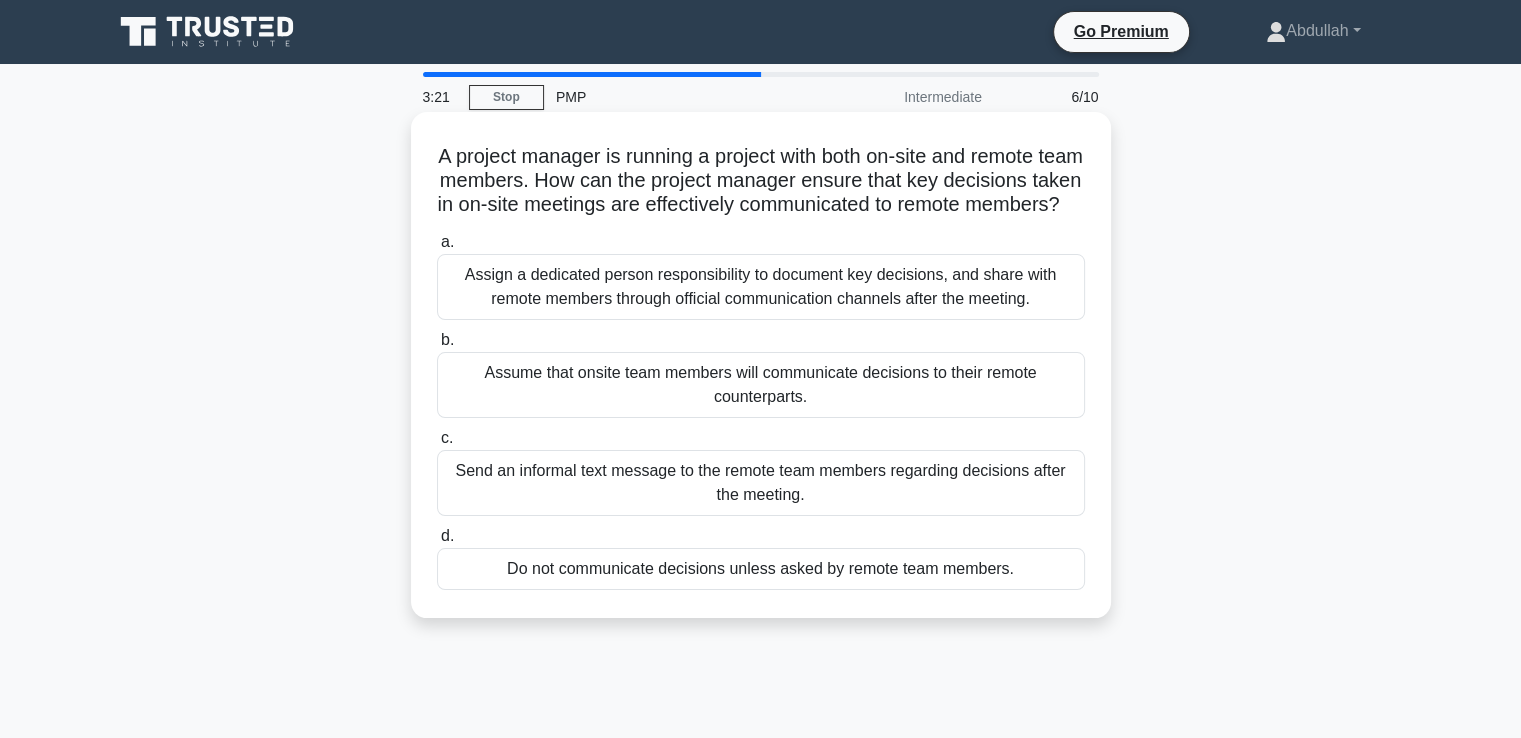 click on "Assign a dedicated person responsibility to document key decisions, and share with remote members through official communication channels after the meeting." at bounding box center (761, 287) 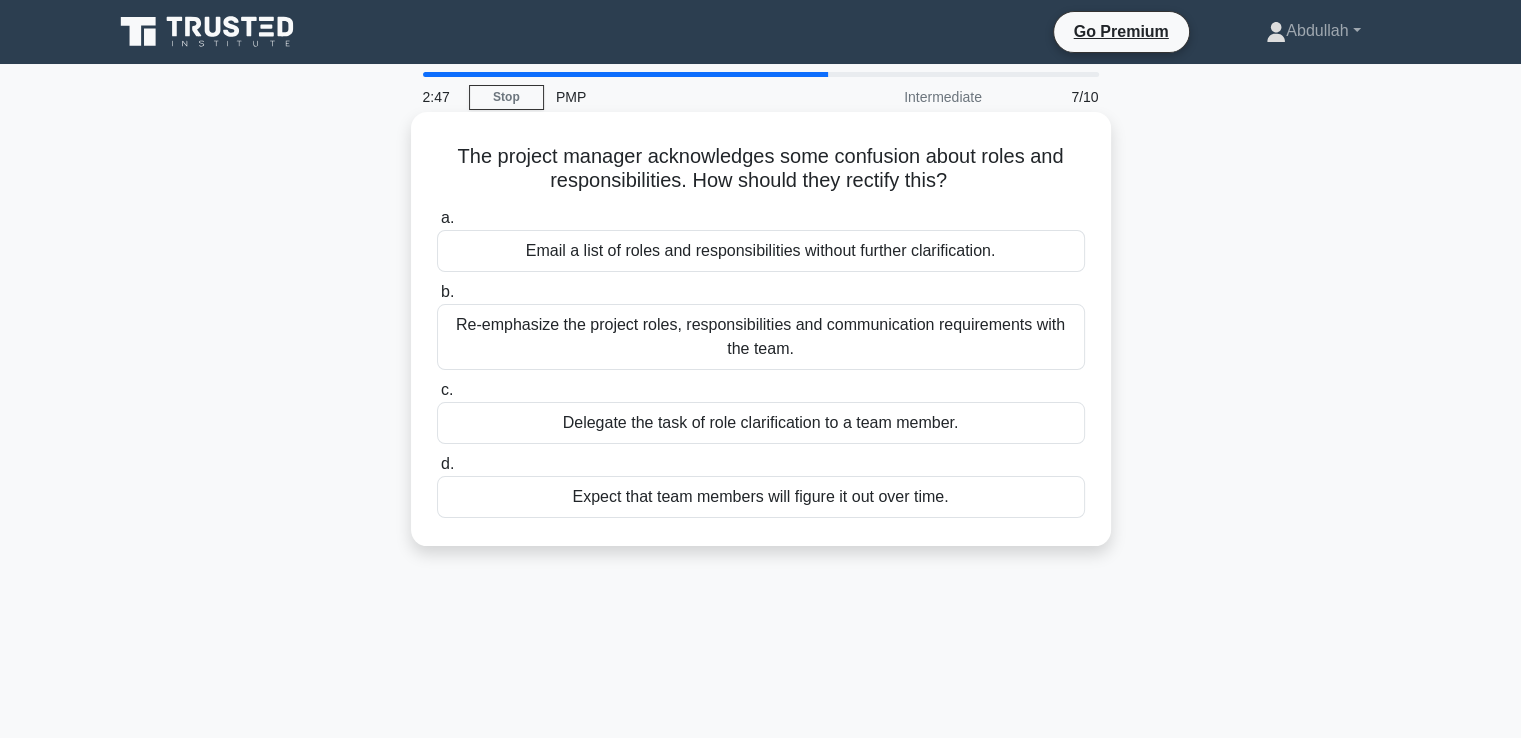click on "Re-emphasize the project roles, responsibilities and communication requirements with the team." at bounding box center (761, 337) 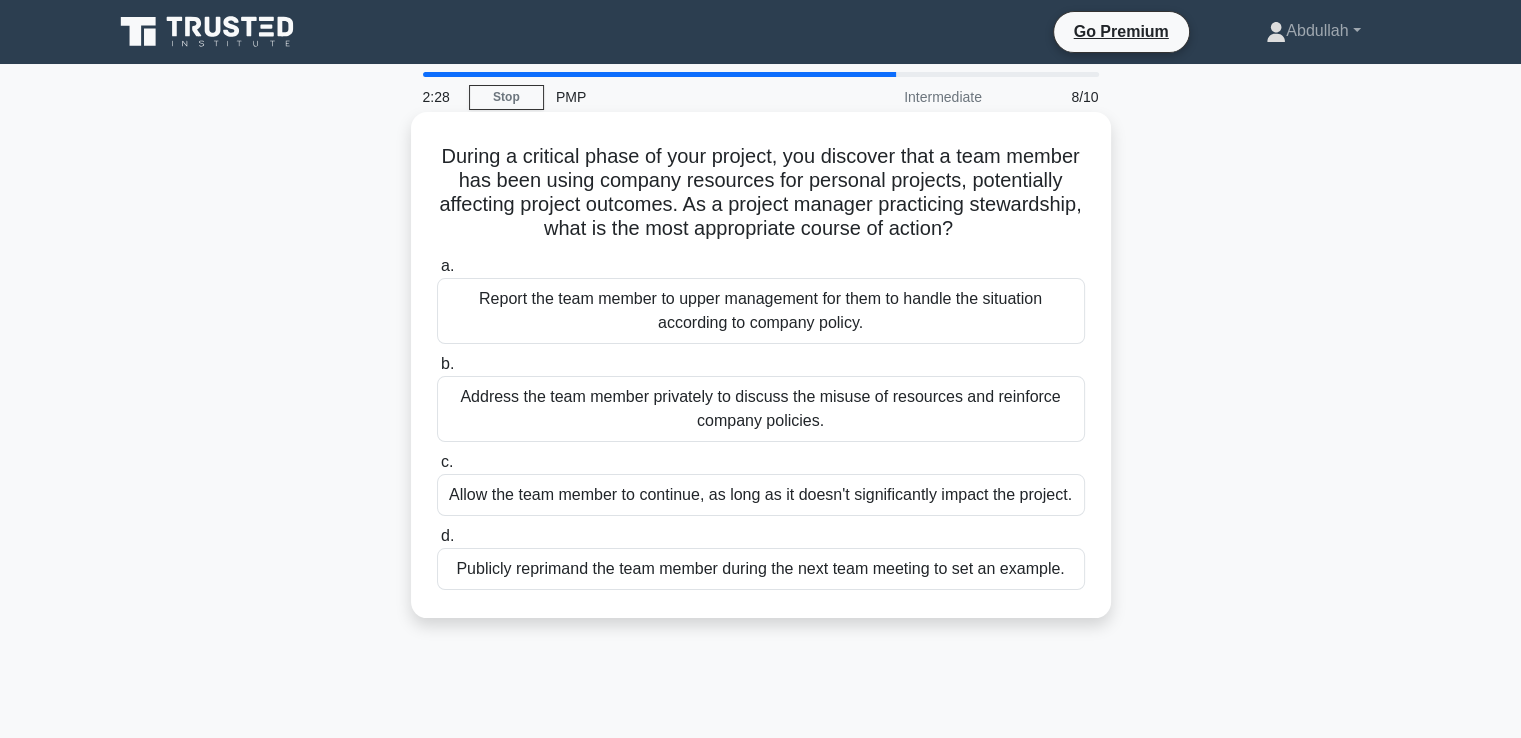 click on "Address the team member privately to discuss the misuse of resources and reinforce company policies." at bounding box center [761, 409] 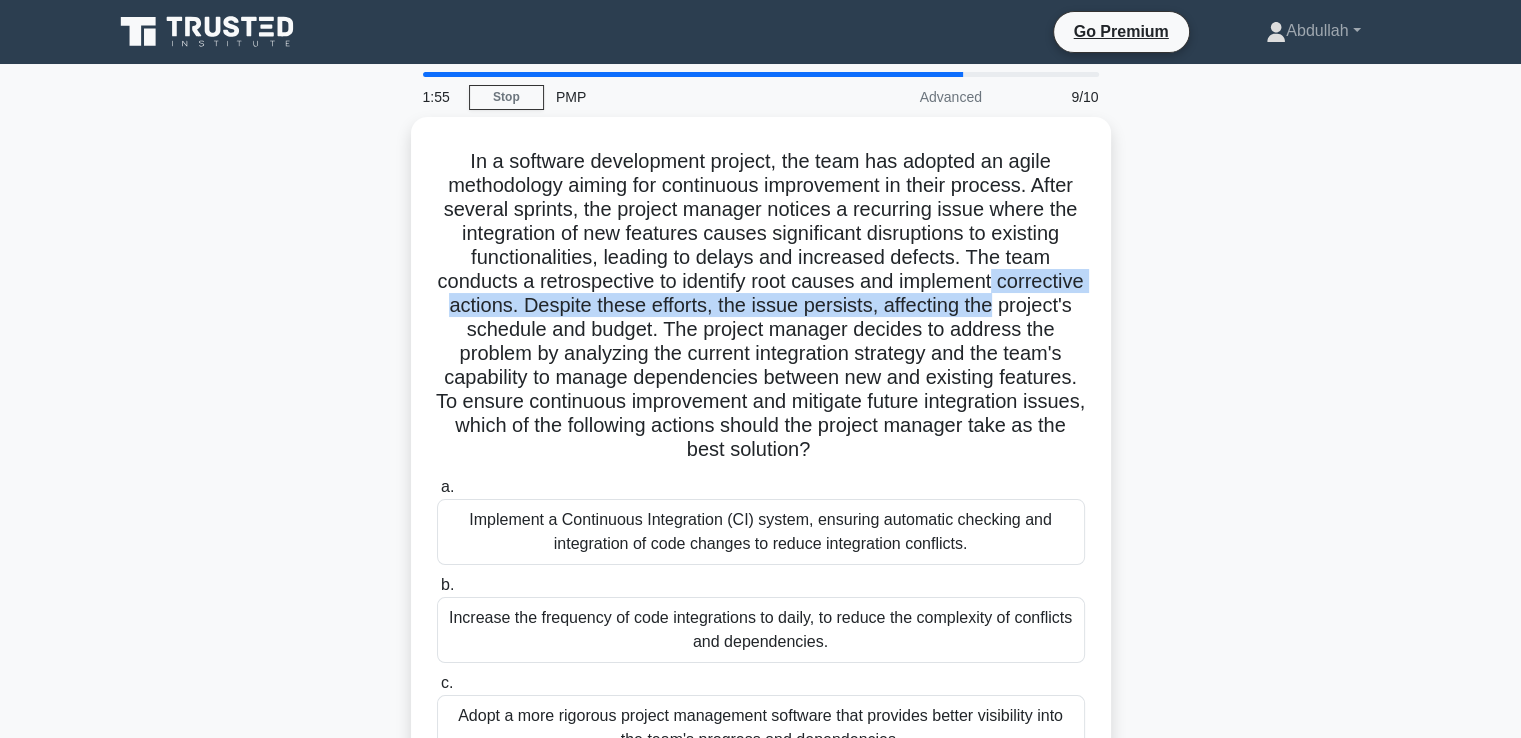 drag, startPoint x: 1448, startPoint y: 285, endPoint x: 1448, endPoint y: 297, distance: 12 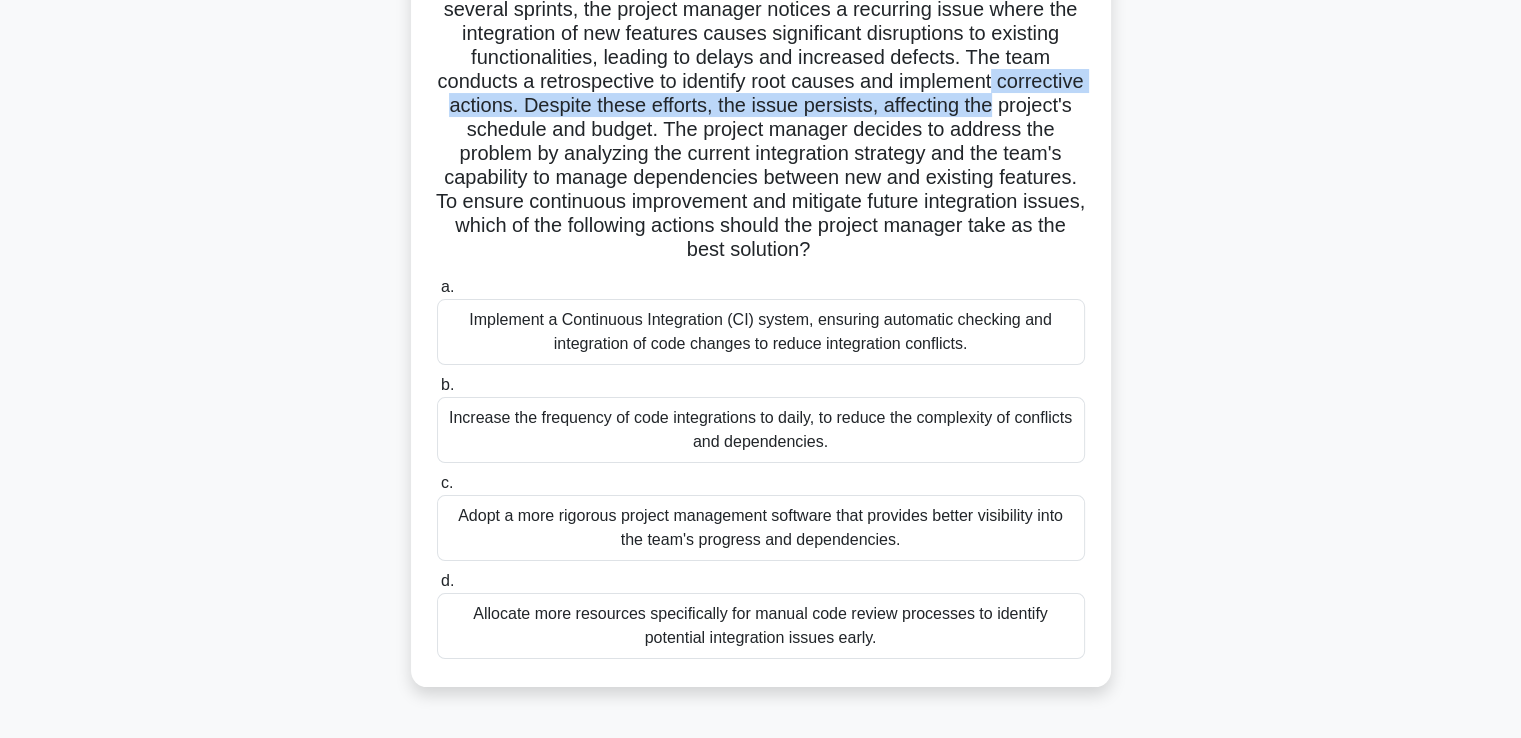 scroll, scrollTop: 200, scrollLeft: 0, axis: vertical 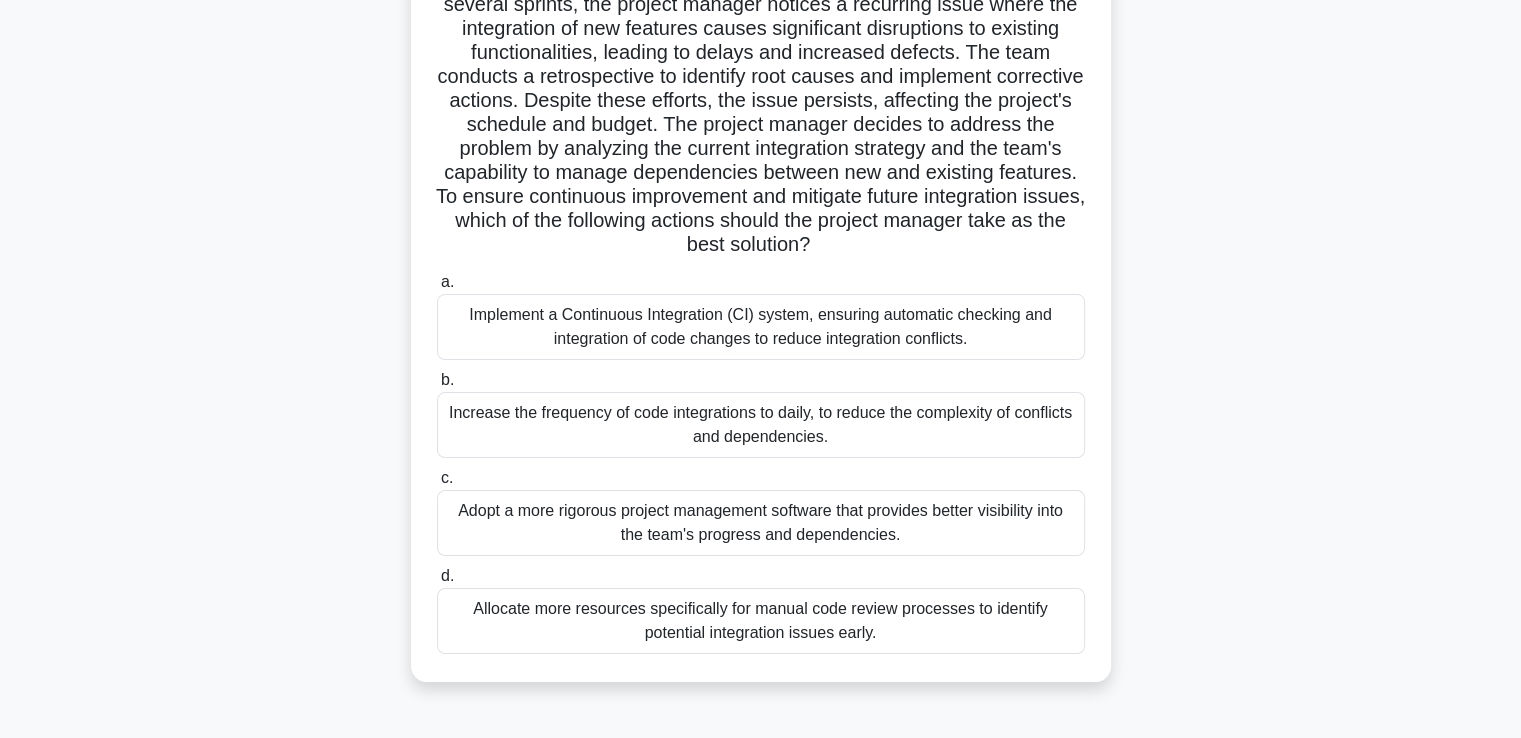 click on "Adopt a more rigorous project management software that provides better visibility into the team's progress and dependencies." at bounding box center [761, 523] 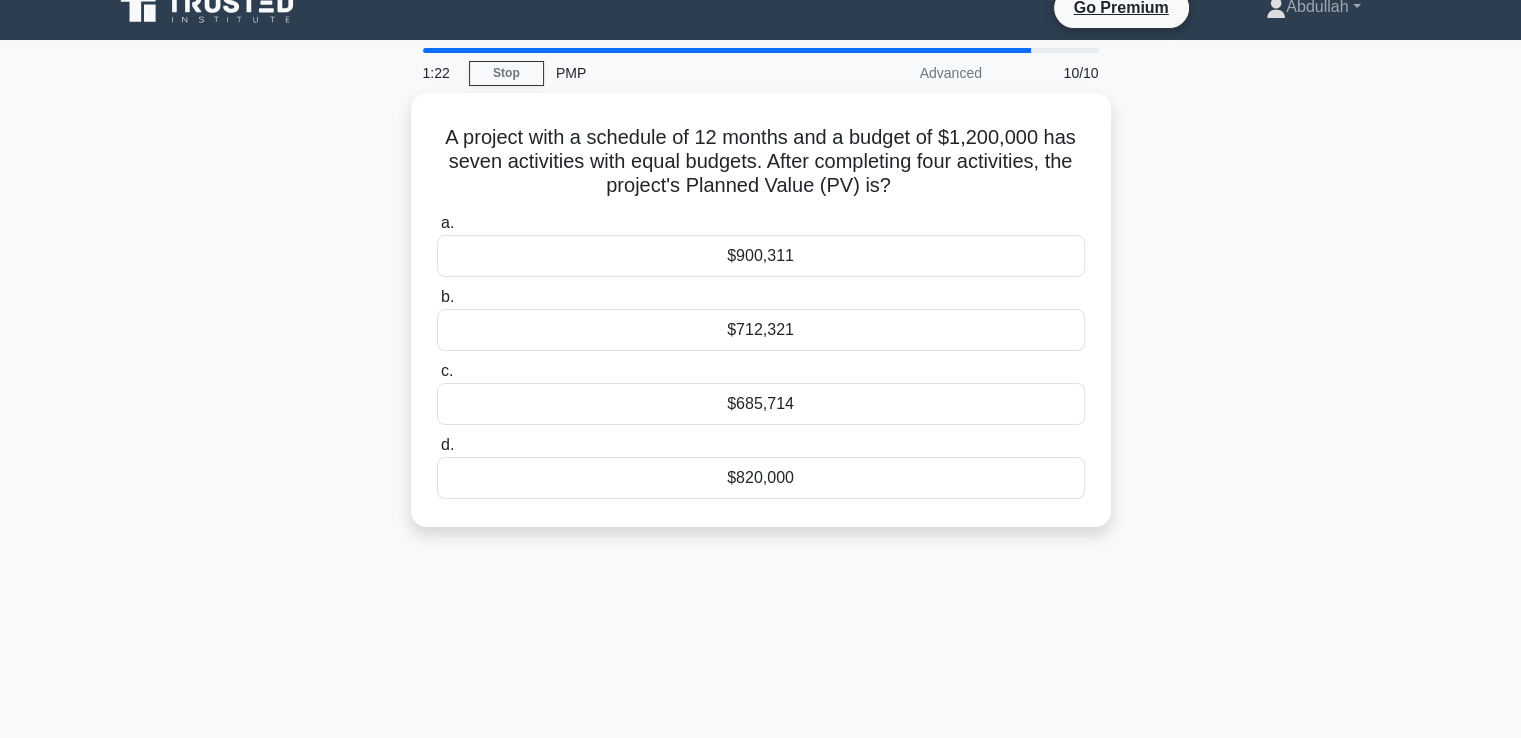 scroll, scrollTop: 0, scrollLeft: 0, axis: both 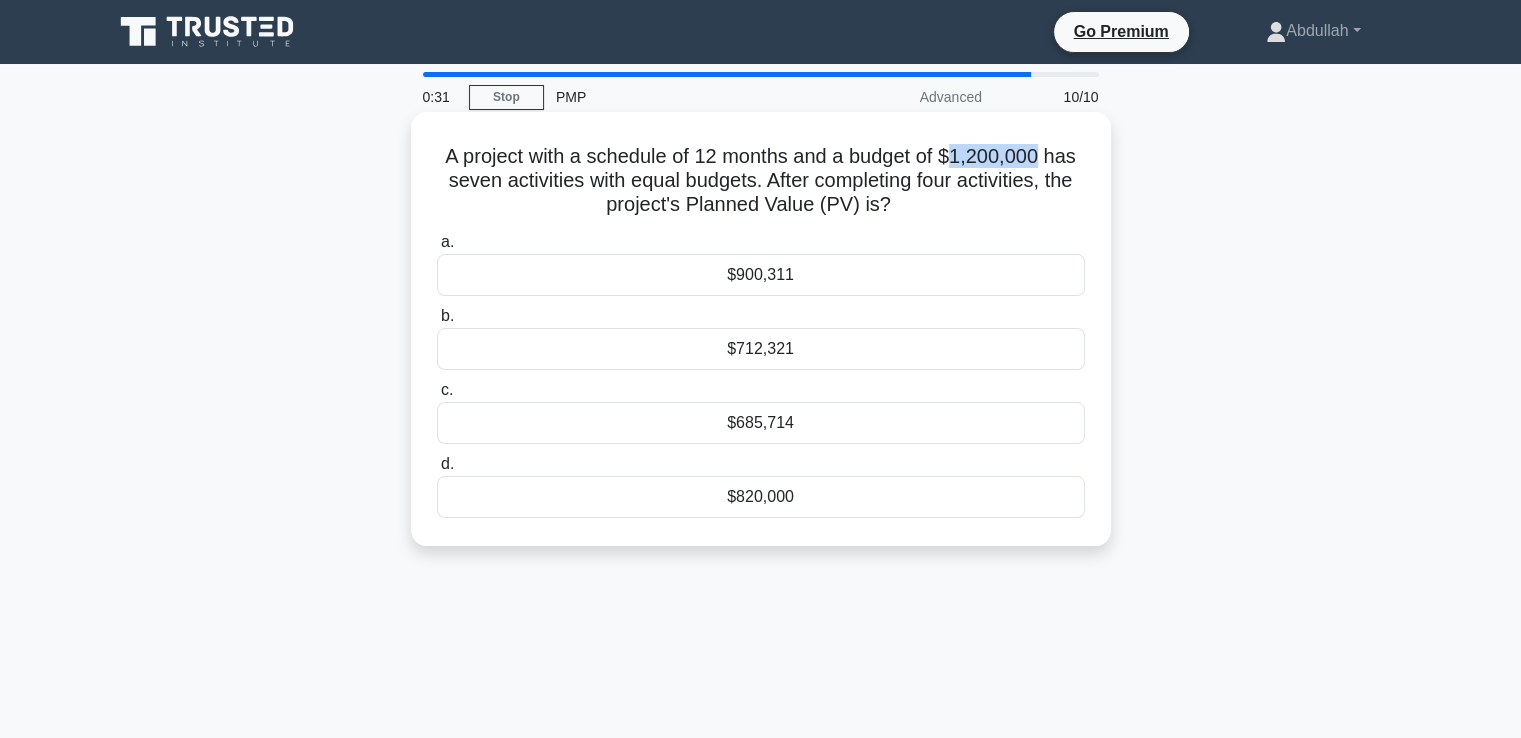 drag, startPoint x: 960, startPoint y: 159, endPoint x: 1045, endPoint y: 158, distance: 85.00588 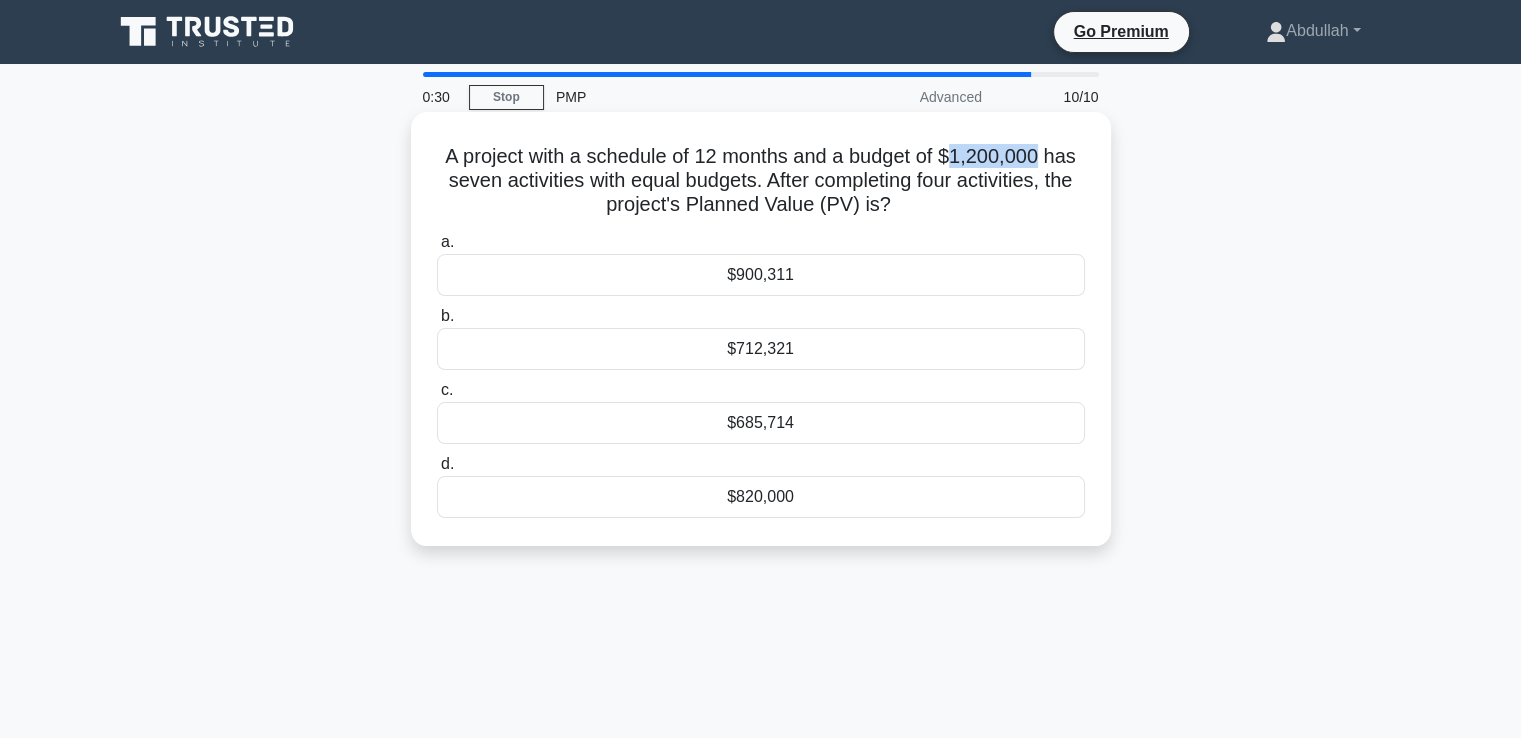 copy on "1,200,000" 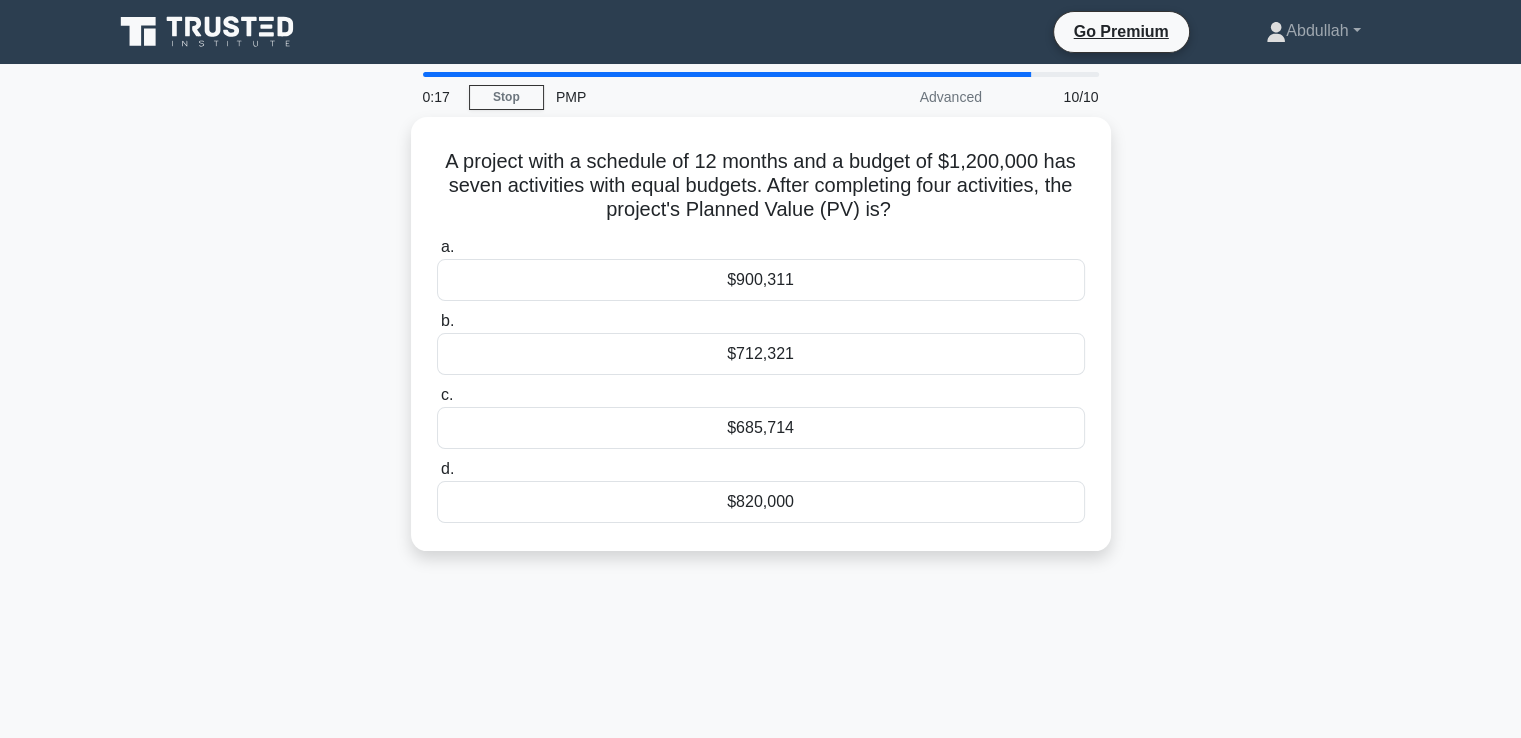 click on "A project with a schedule of 12 months and a budget of $1,200,000 has seven activities with equal budgets. After completing four activities, the project's Planned Value (PV) is?
.spinner_0XTQ{transform-origin:center;animation:spinner_y6GP .75s linear infinite}@keyframes spinner_y6GP{100%{transform:rotate(360deg)}}
a.
$900,311
b. c. d." at bounding box center (761, 346) 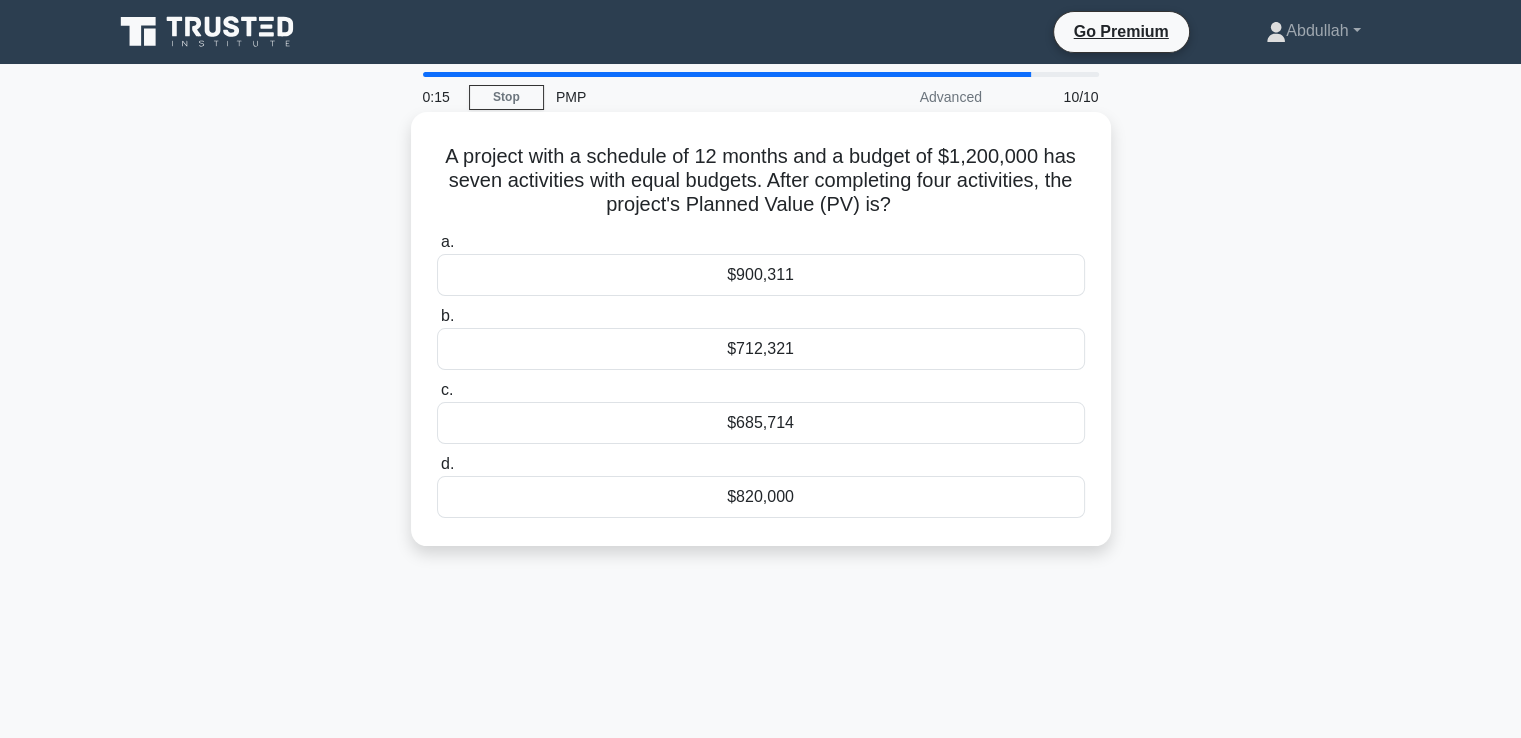 click on "$685,714" at bounding box center [761, 423] 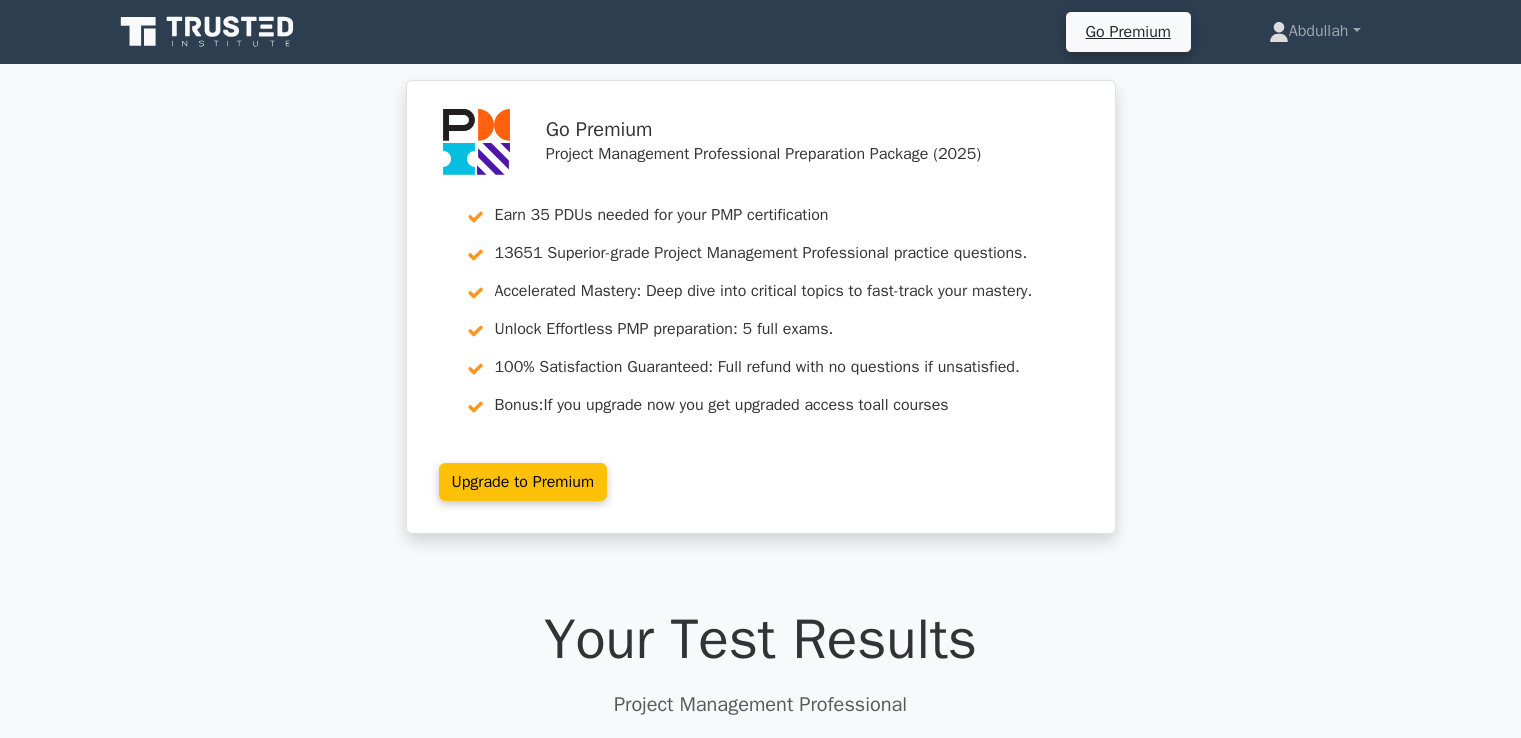 scroll, scrollTop: 0, scrollLeft: 0, axis: both 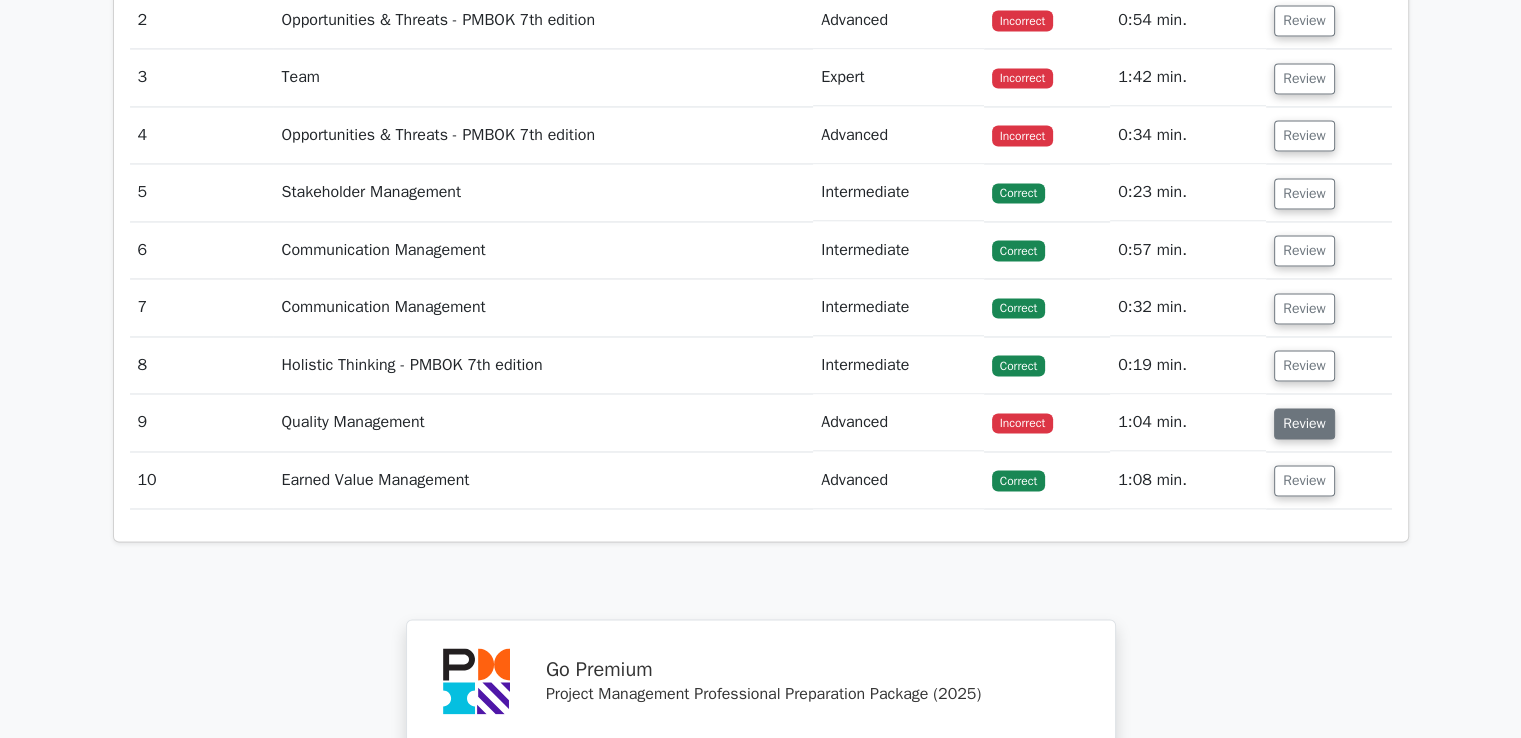 click on "Review" at bounding box center (1304, 423) 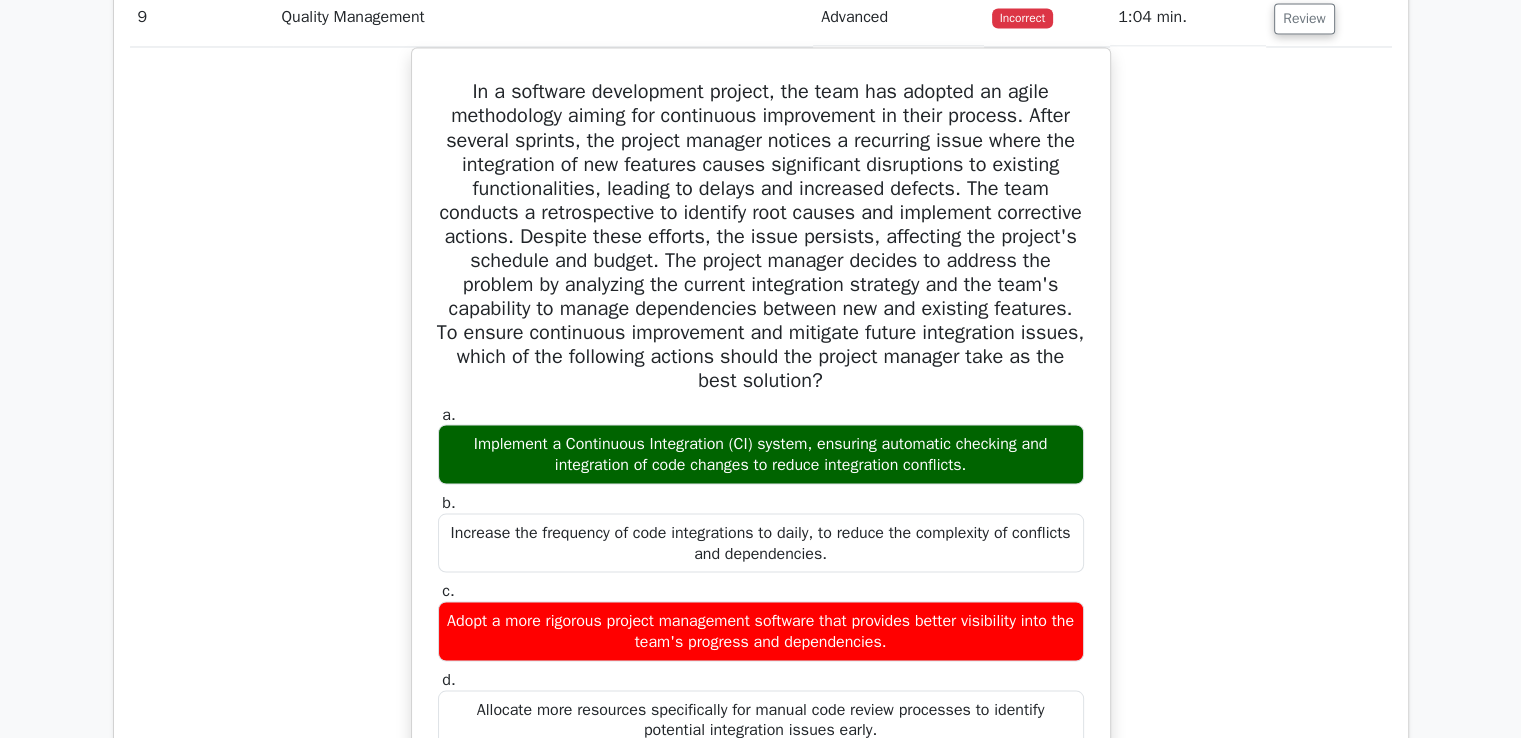 scroll, scrollTop: 3648, scrollLeft: 0, axis: vertical 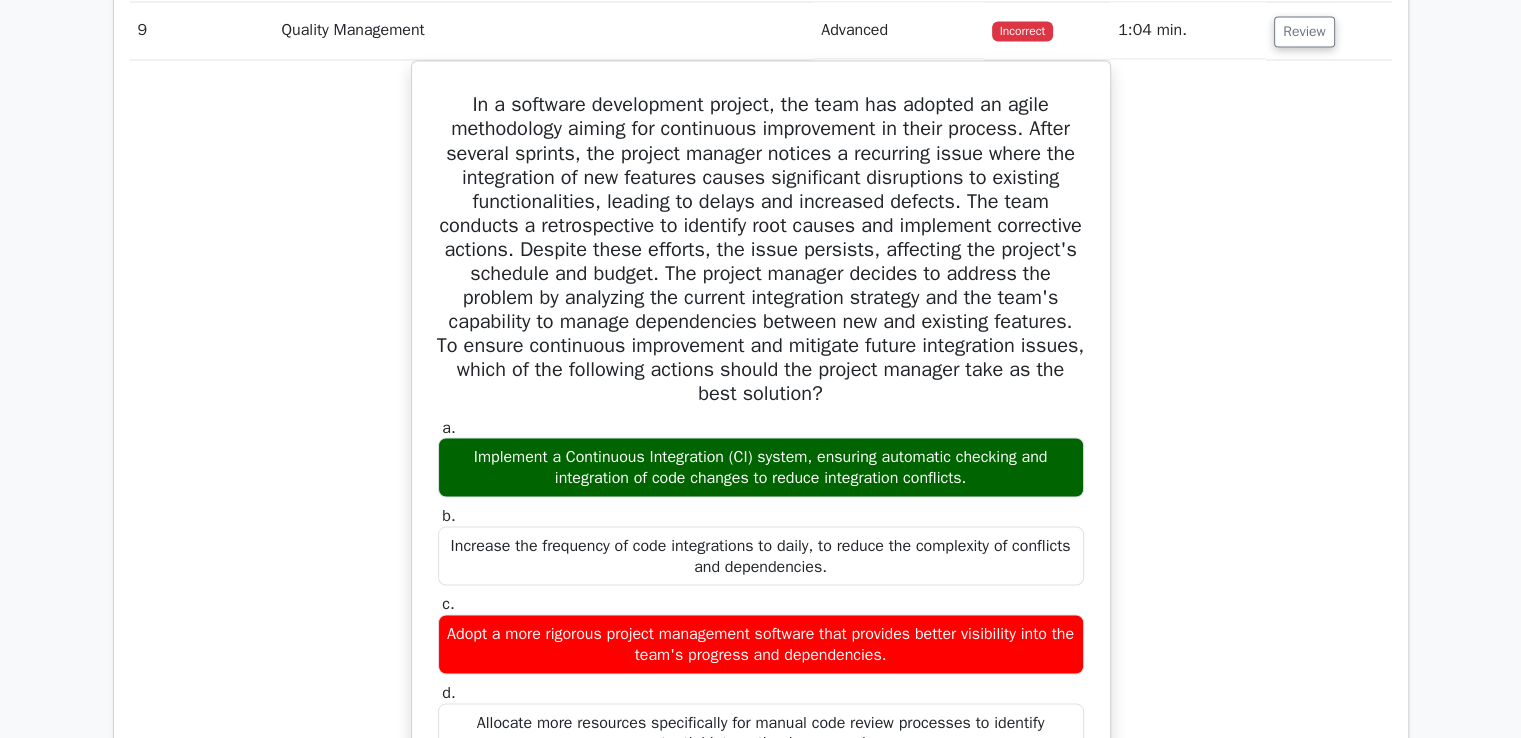 type 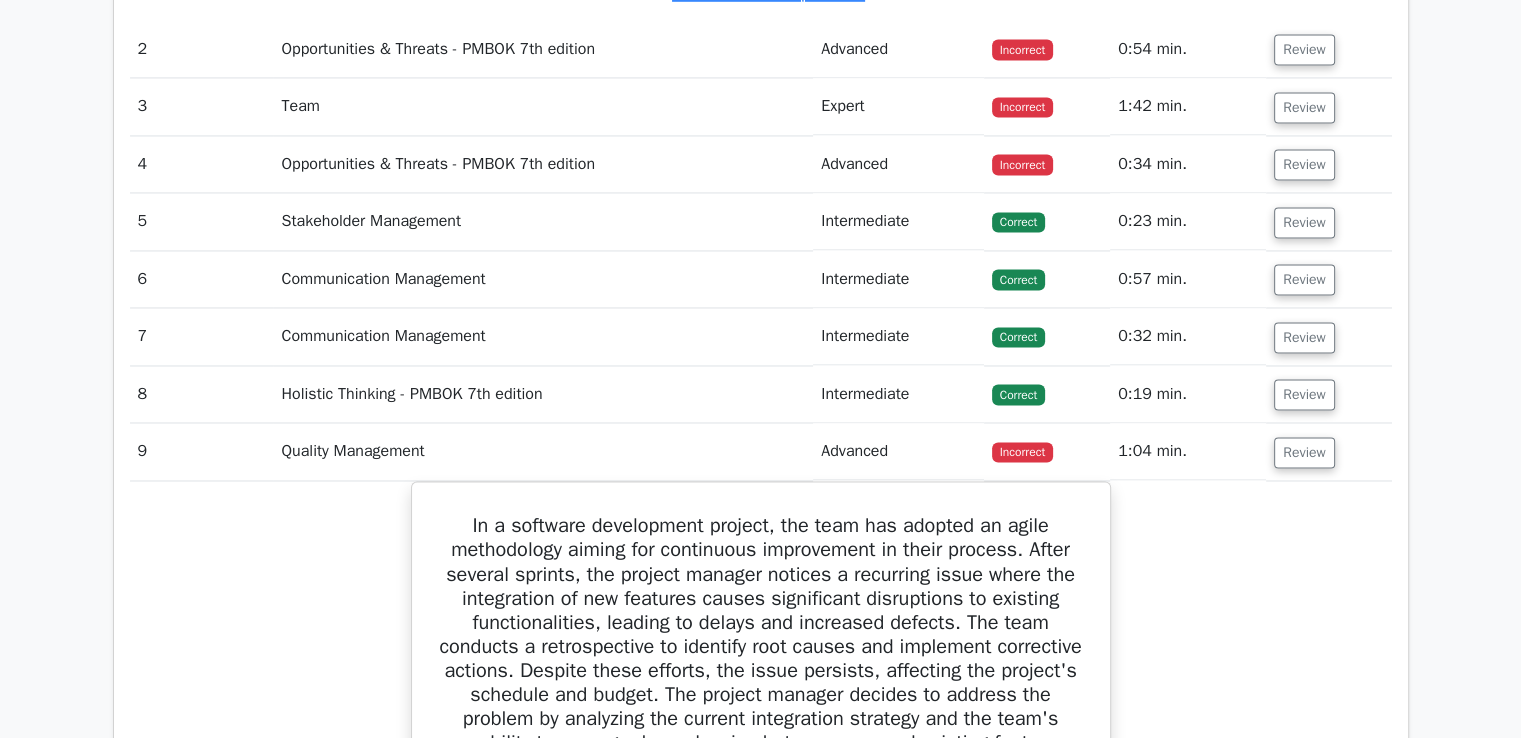 scroll, scrollTop: 3168, scrollLeft: 0, axis: vertical 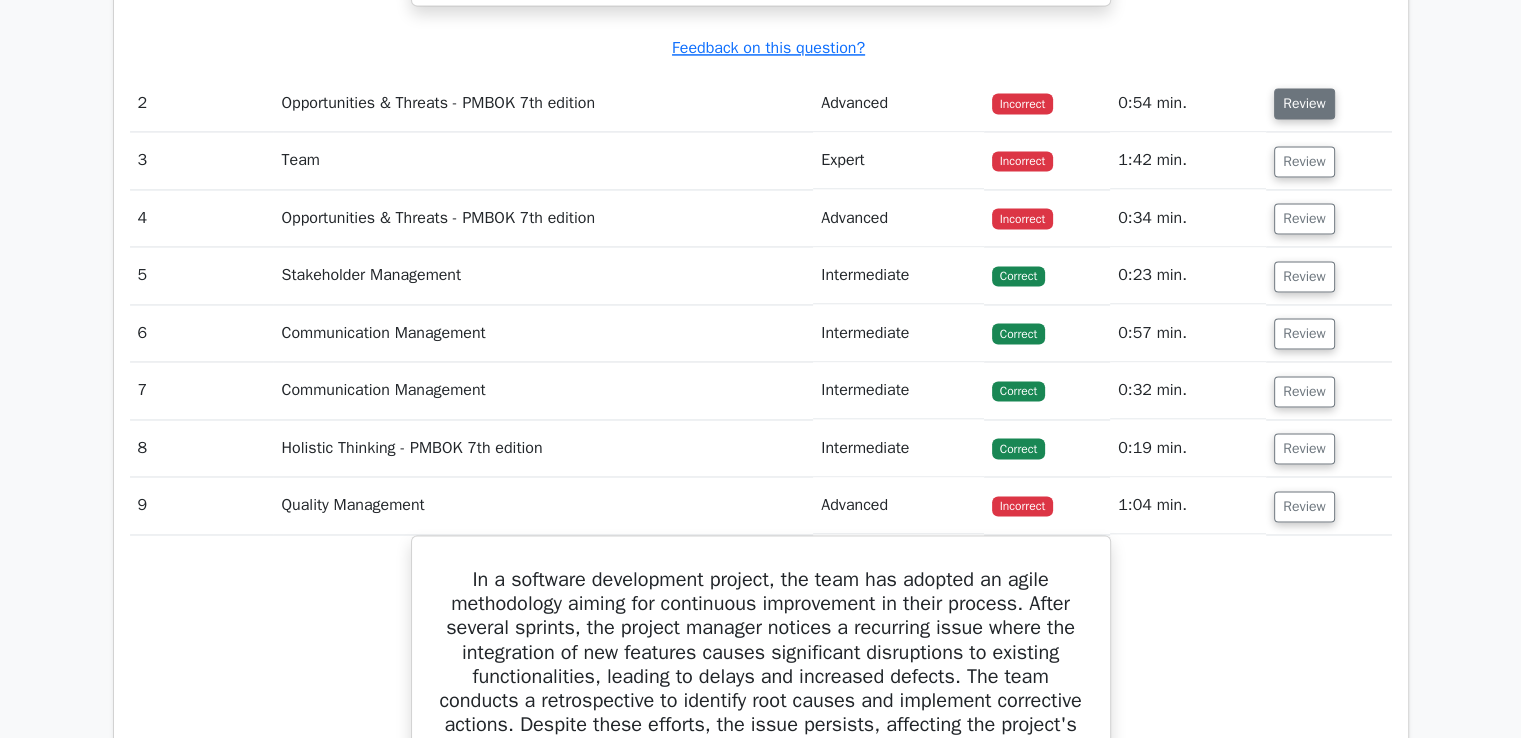 click on "Review" at bounding box center (1304, 103) 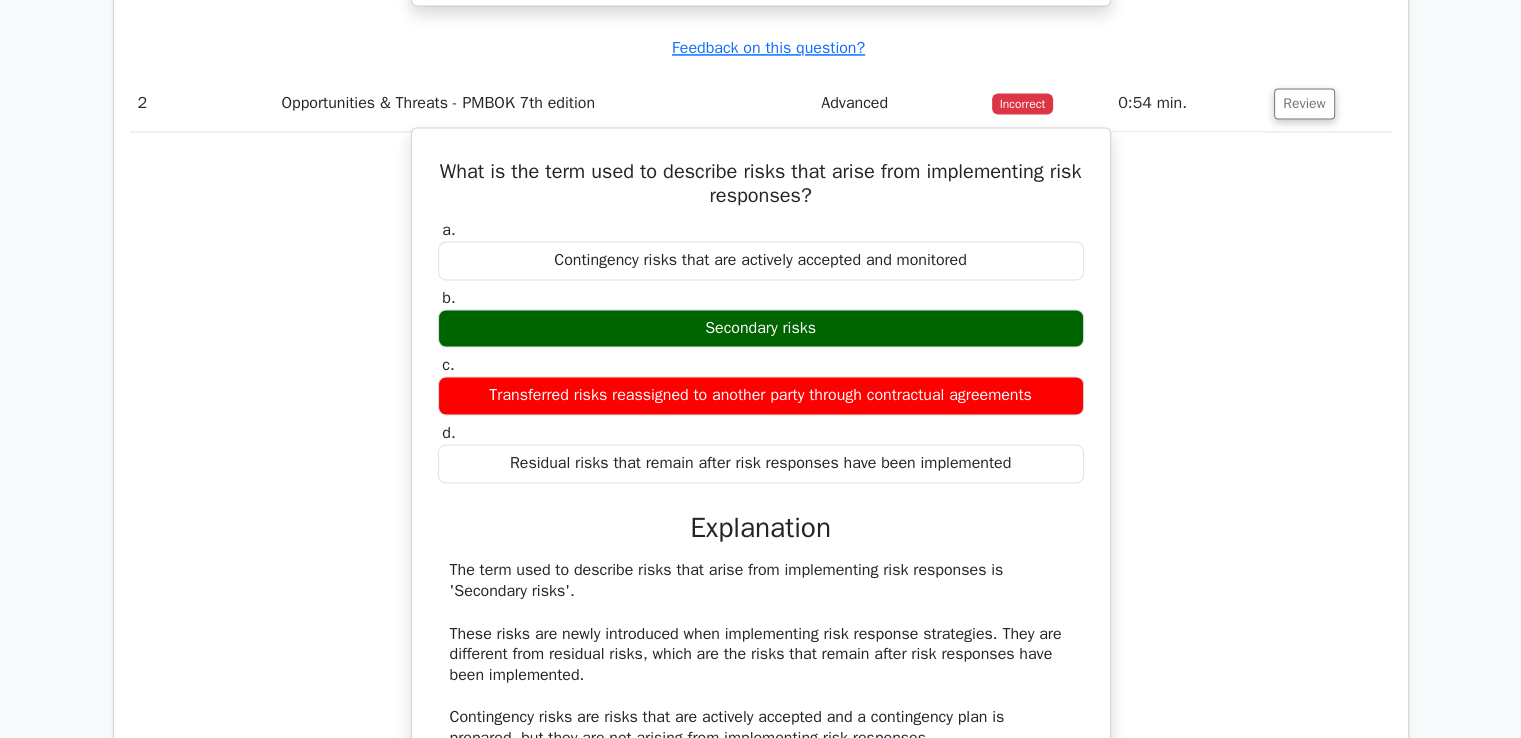 type 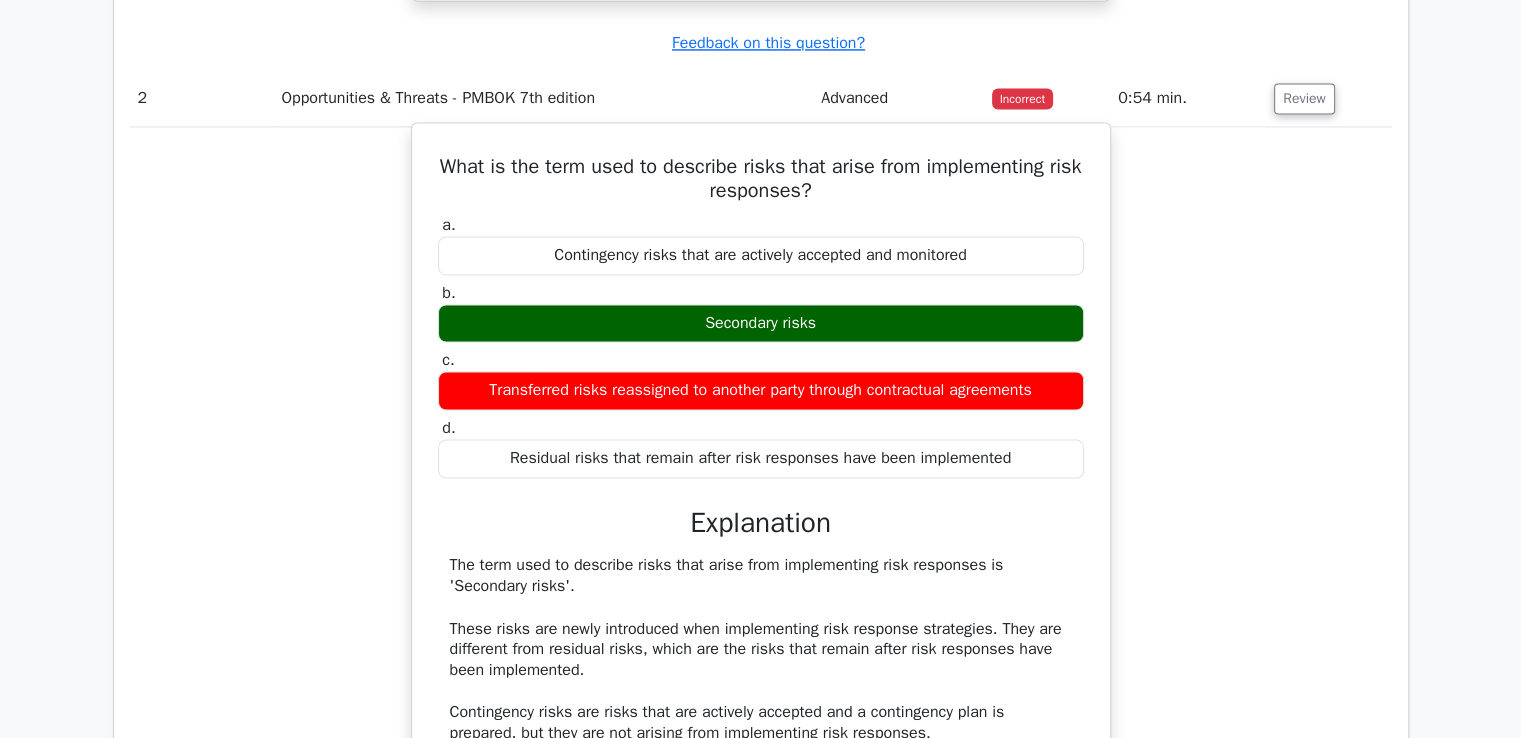 scroll, scrollTop: 3168, scrollLeft: 0, axis: vertical 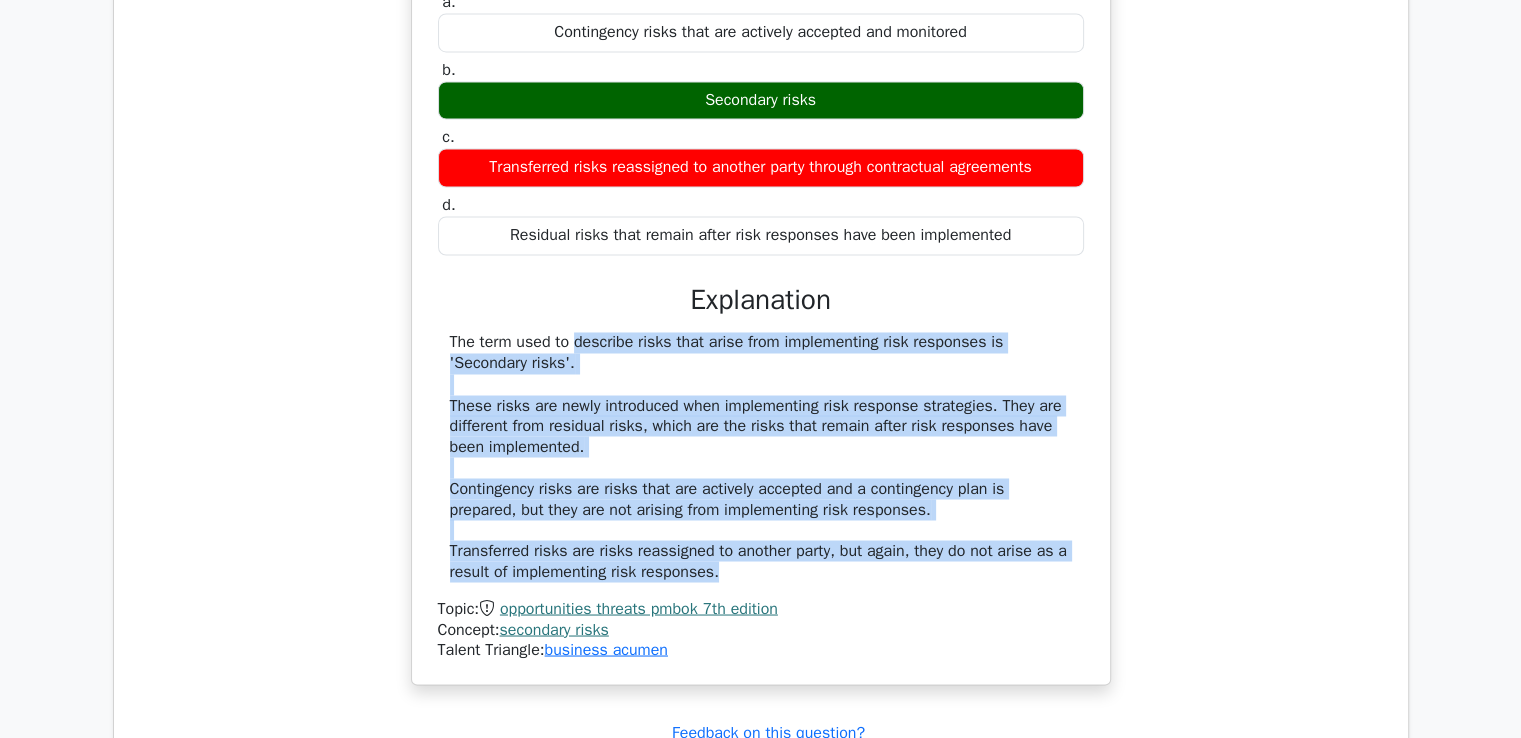 drag, startPoint x: 449, startPoint y: 560, endPoint x: 754, endPoint y: 557, distance: 305.01474 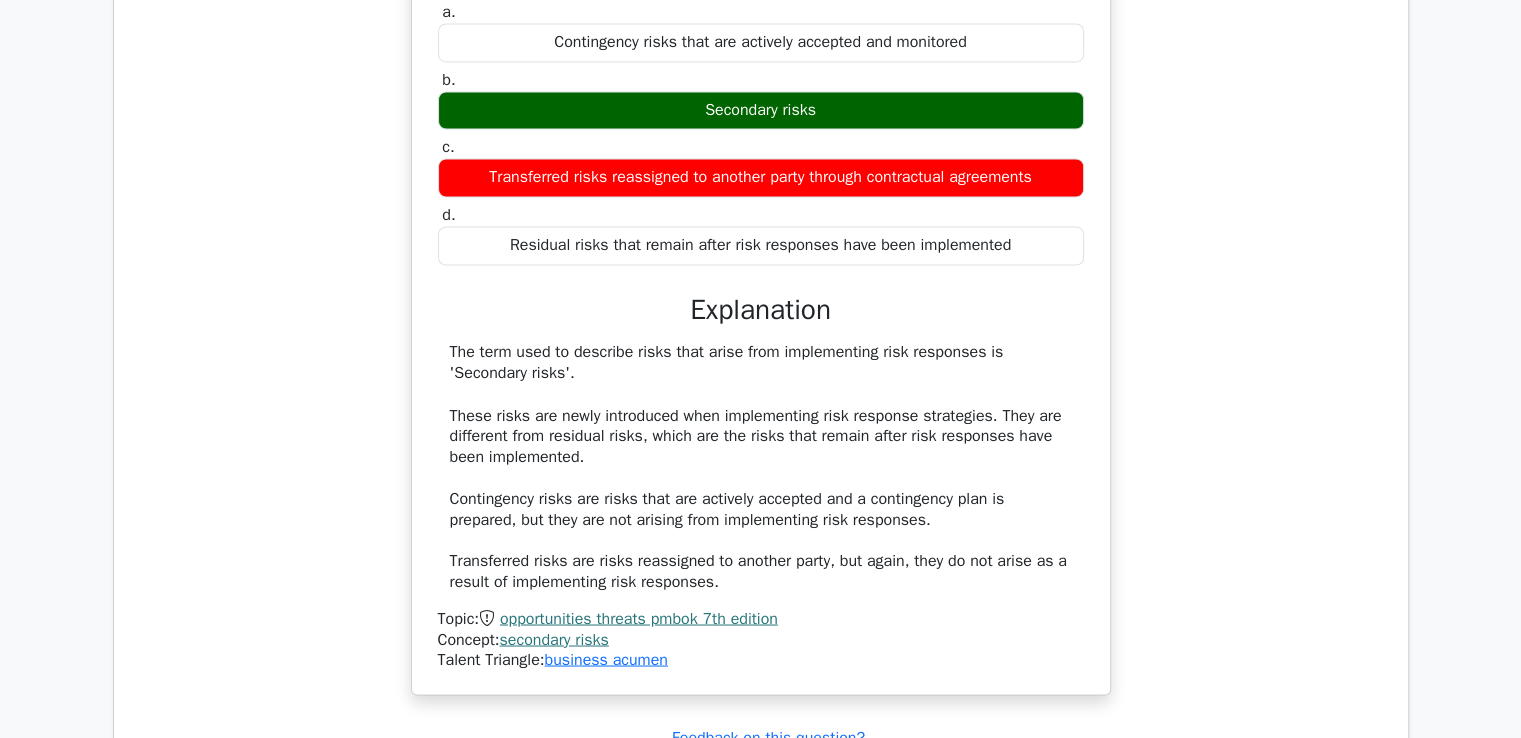 click on "Go Premium
Project Management Professional Preparation Package (2025)
Earn 35 PDUs needed for your PMP certification
13651 Superior-grade  Project Management Professional practice questions.
Accelerated Mastery: Deep dive into critical topics to fast-track your mastery.
Unlock Effortless PMP preparation: 5 full exams.
100% Satisfaction Guaranteed: Full refund with no questions if unsatisfied.
Bonus: all courses" at bounding box center (760, -54) 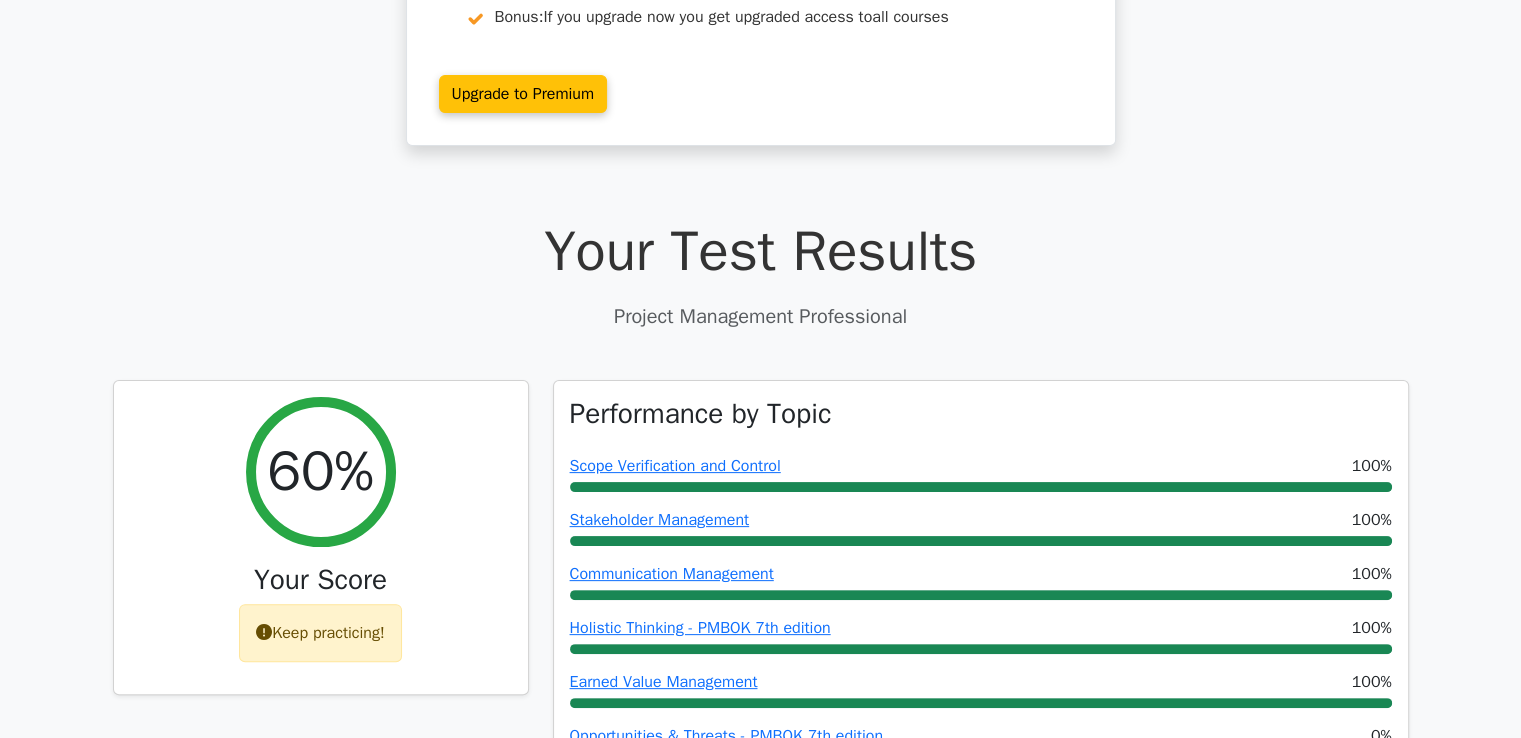 scroll, scrollTop: 172, scrollLeft: 0, axis: vertical 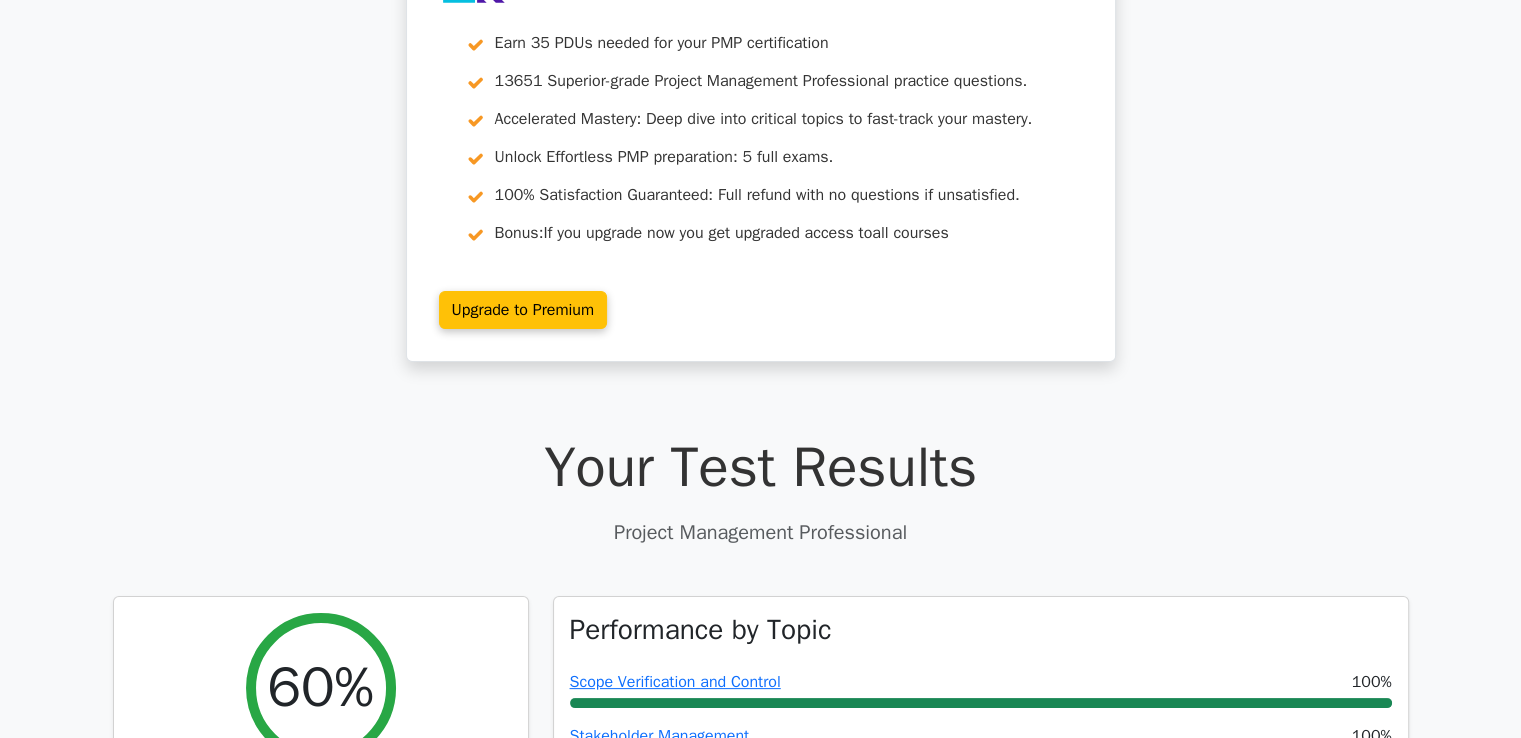 drag, startPoint x: 1500, startPoint y: 575, endPoint x: 1535, endPoint y: 573, distance: 35.057095 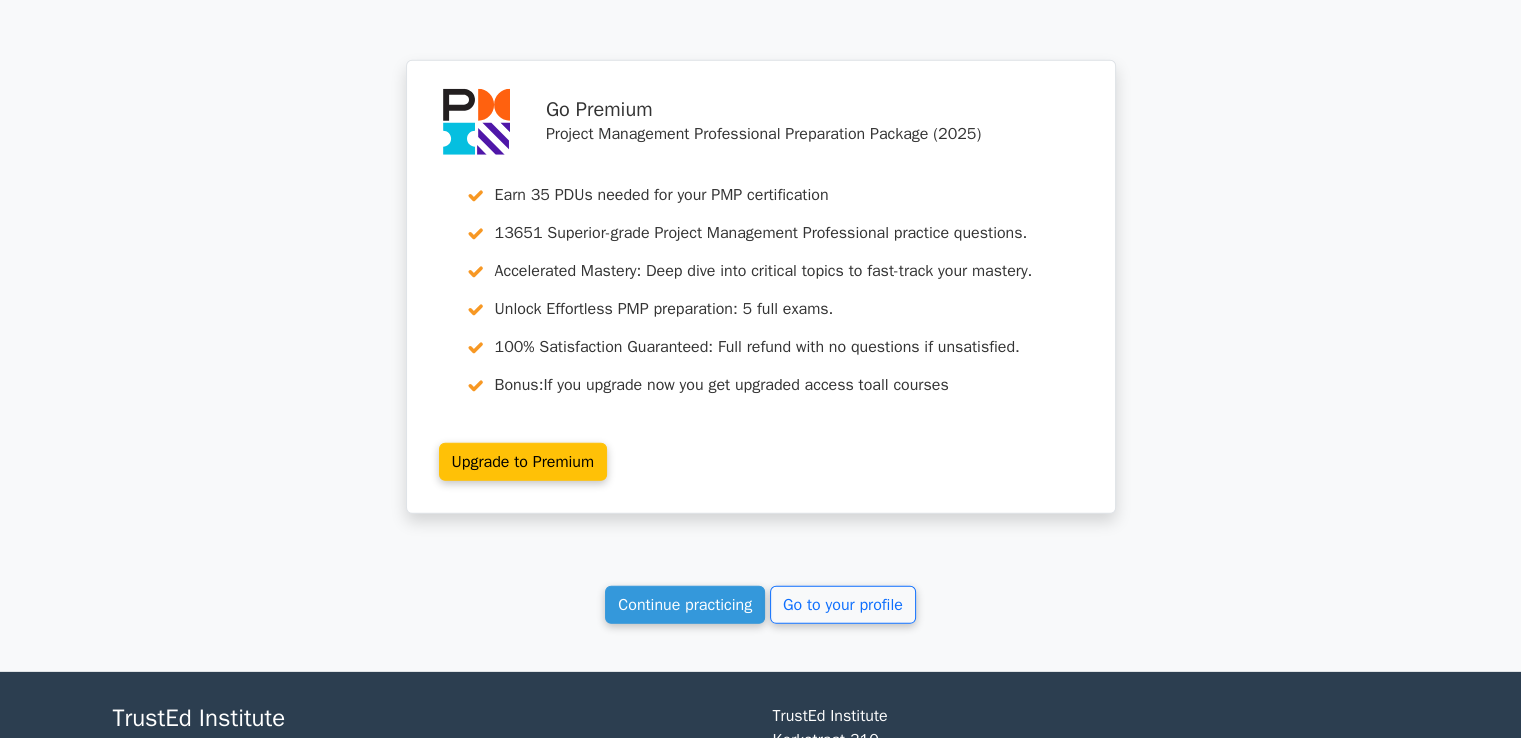 scroll, scrollTop: 5935, scrollLeft: 0, axis: vertical 